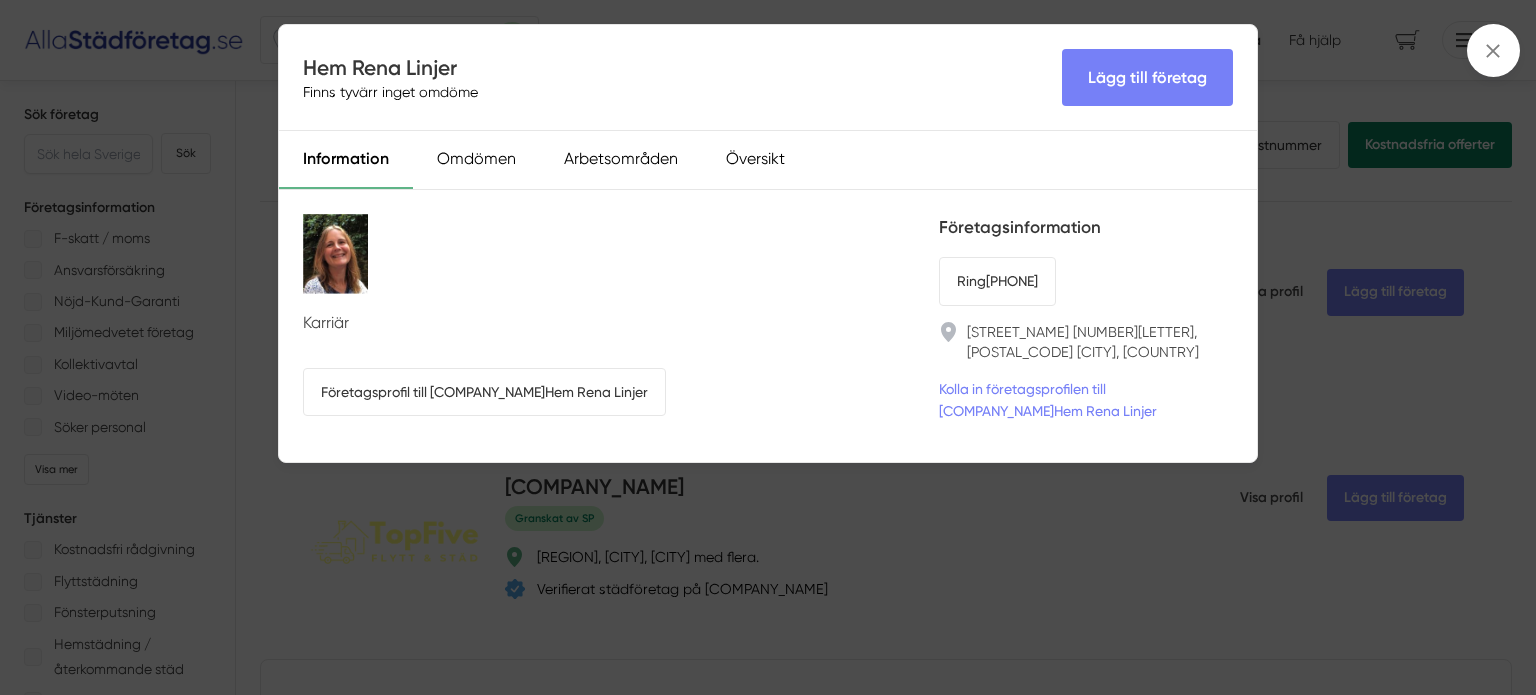 select on "last-updated" 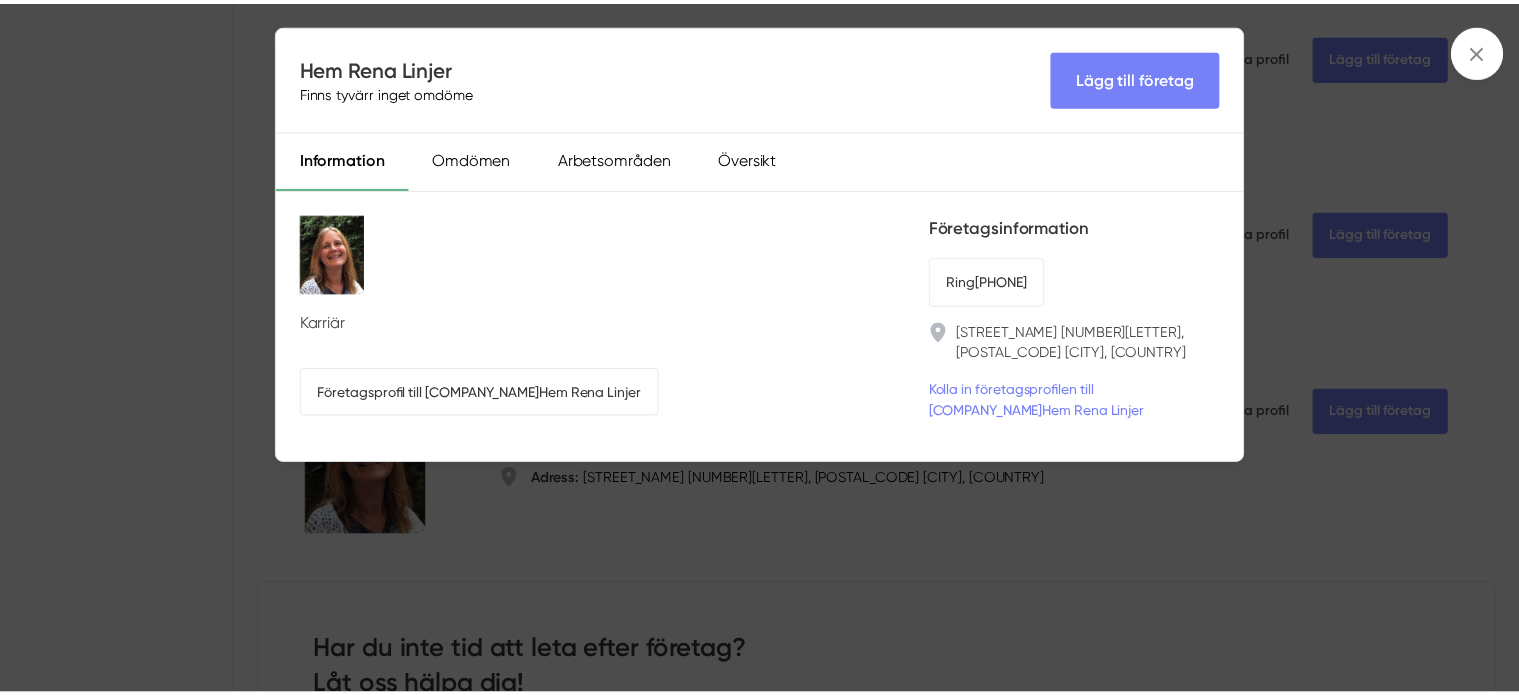 scroll, scrollTop: 0, scrollLeft: 0, axis: both 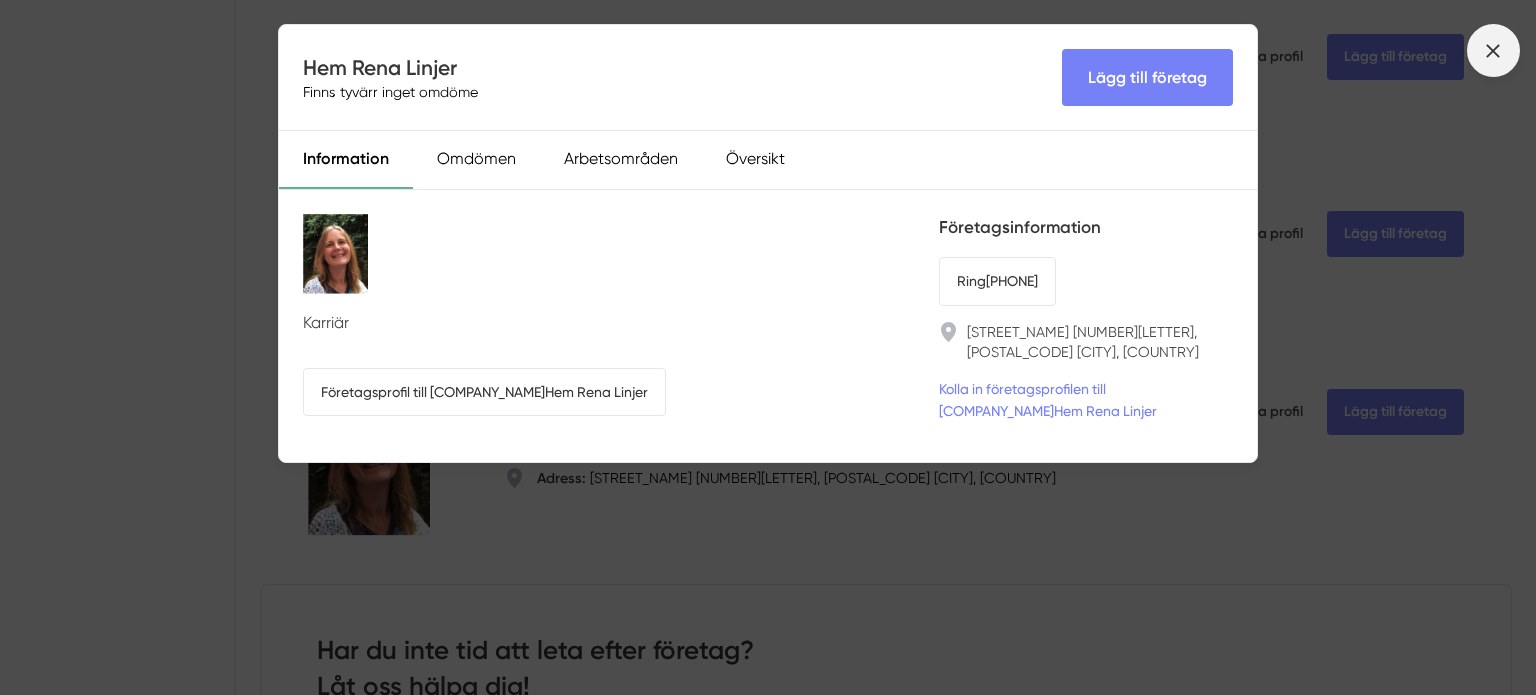 click at bounding box center (1493, 50) 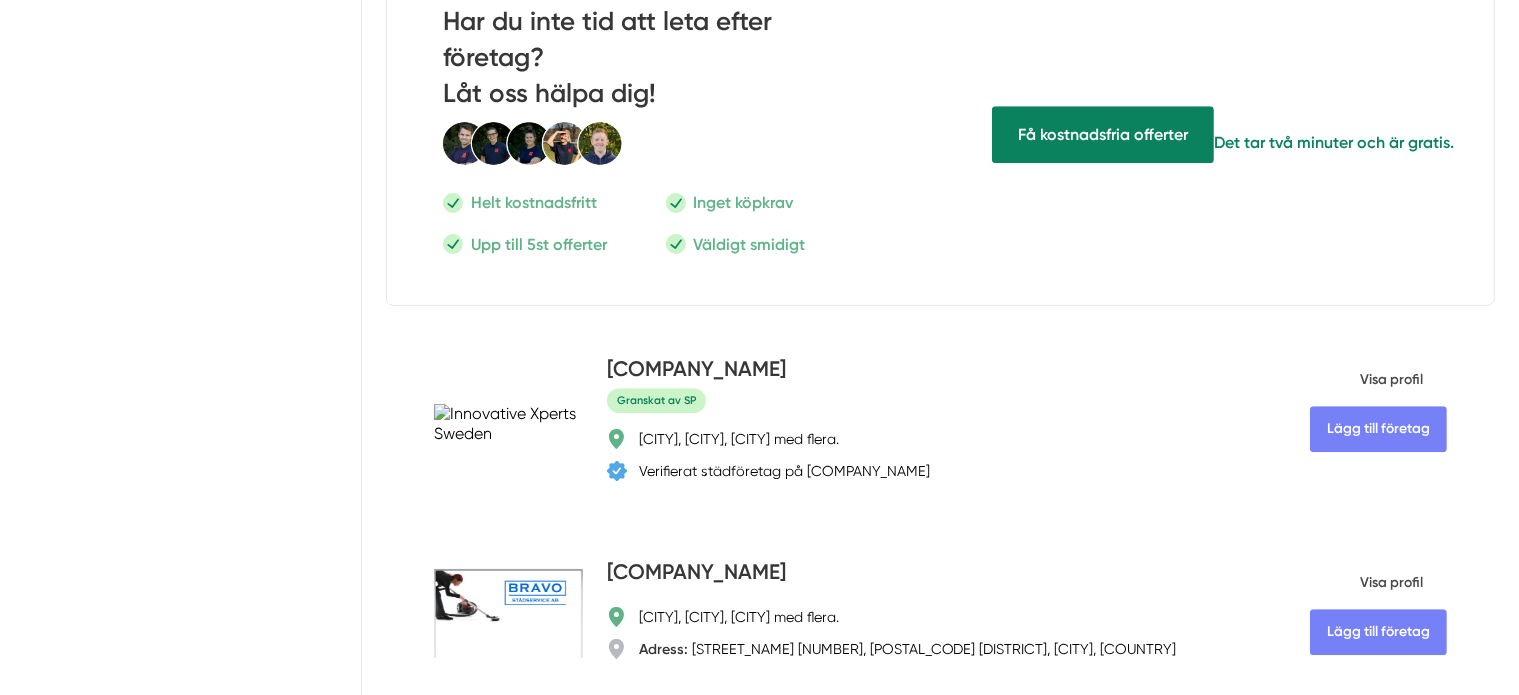 scroll, scrollTop: 5700, scrollLeft: 0, axis: vertical 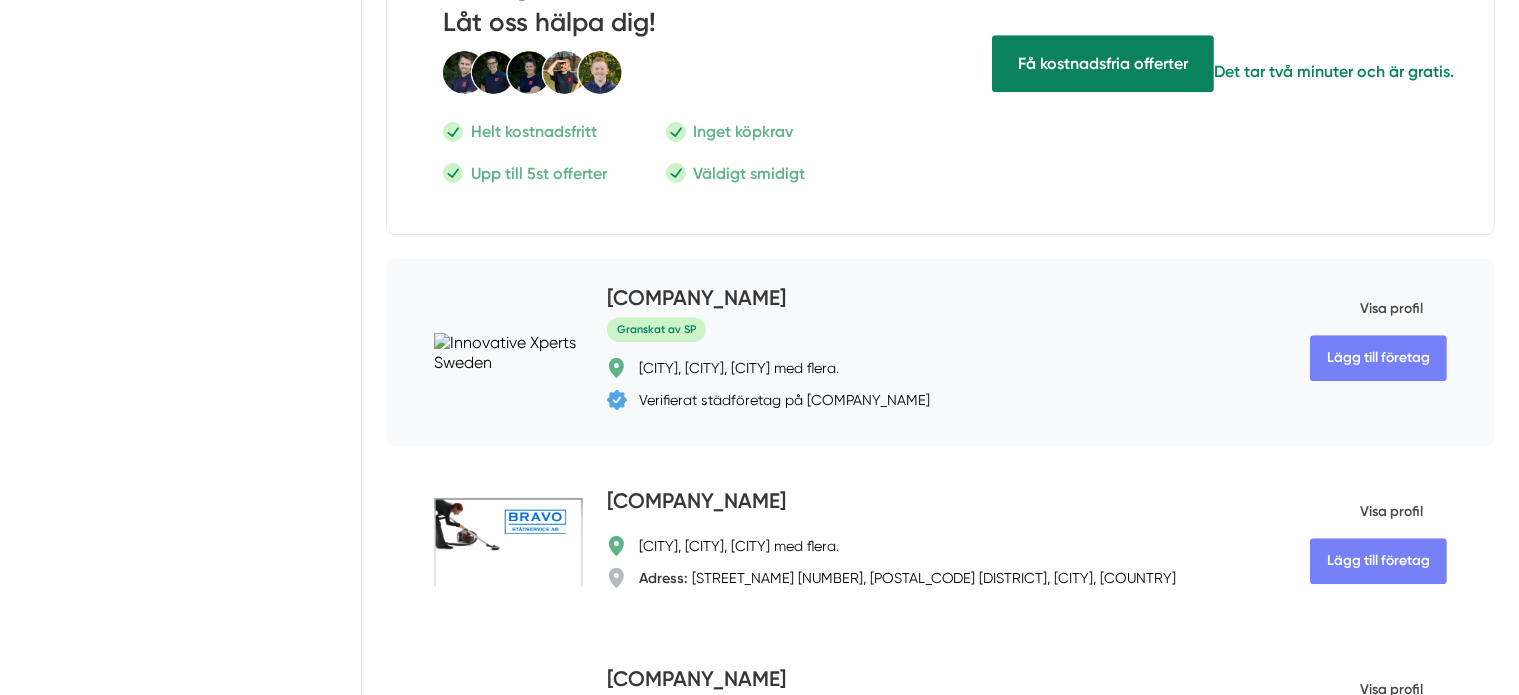 drag, startPoint x: 778, startPoint y: 159, endPoint x: 491, endPoint y: 165, distance: 287.0627 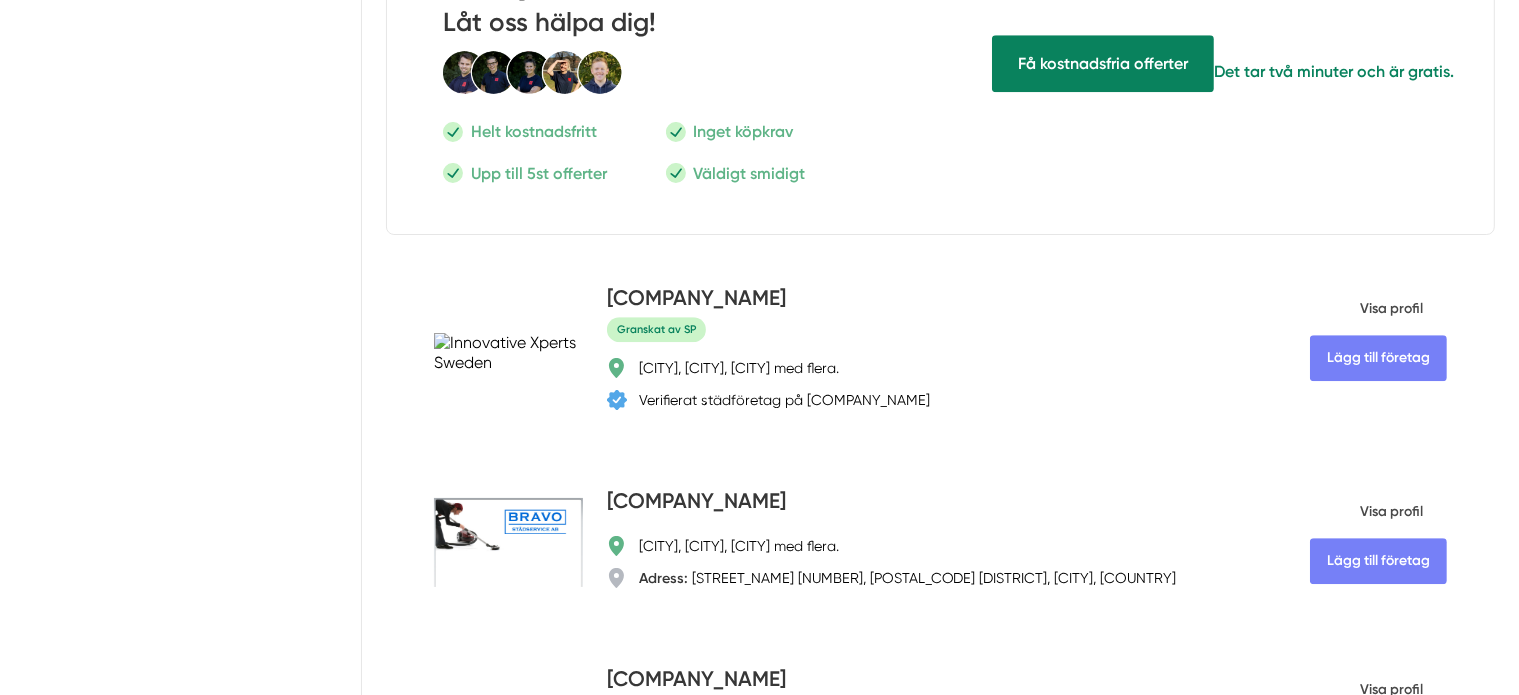 copy on "Innovative Xperts Sweden" 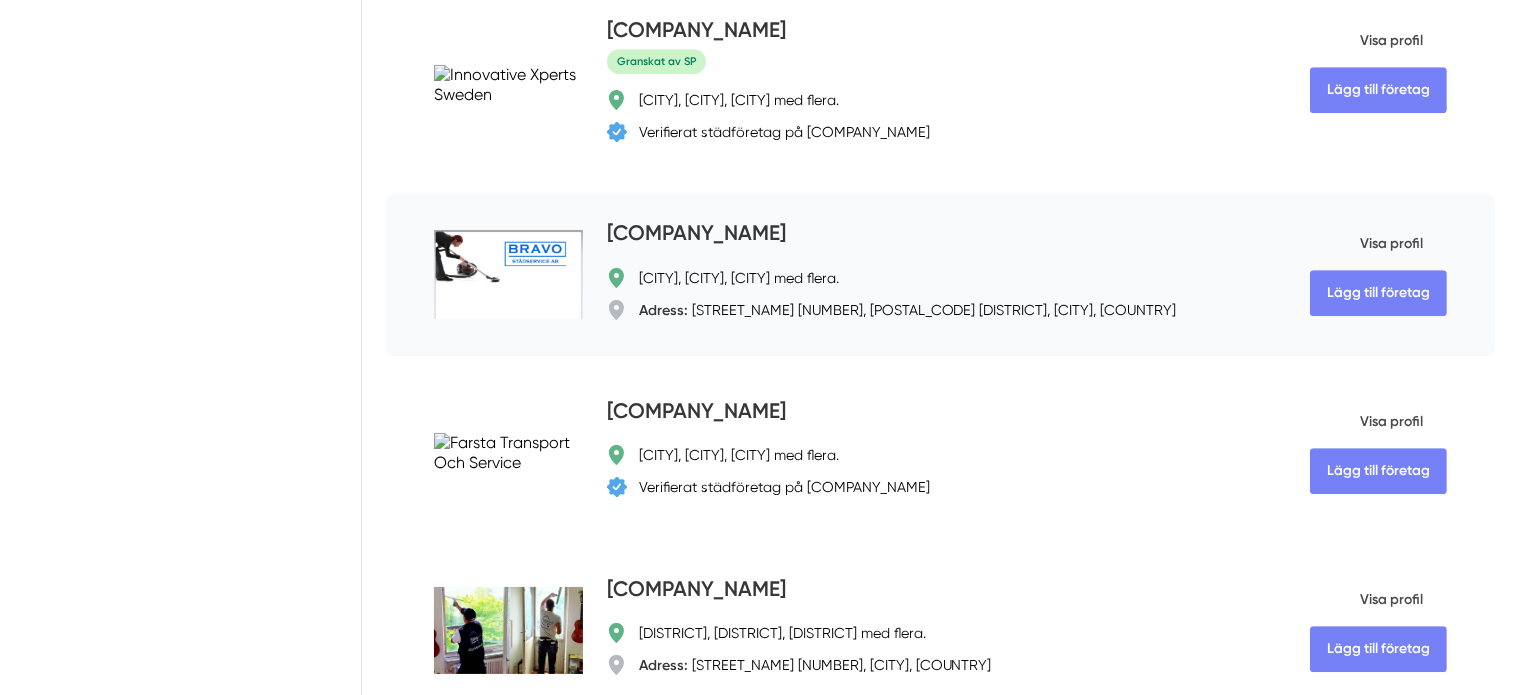 scroll, scrollTop: 6000, scrollLeft: 0, axis: vertical 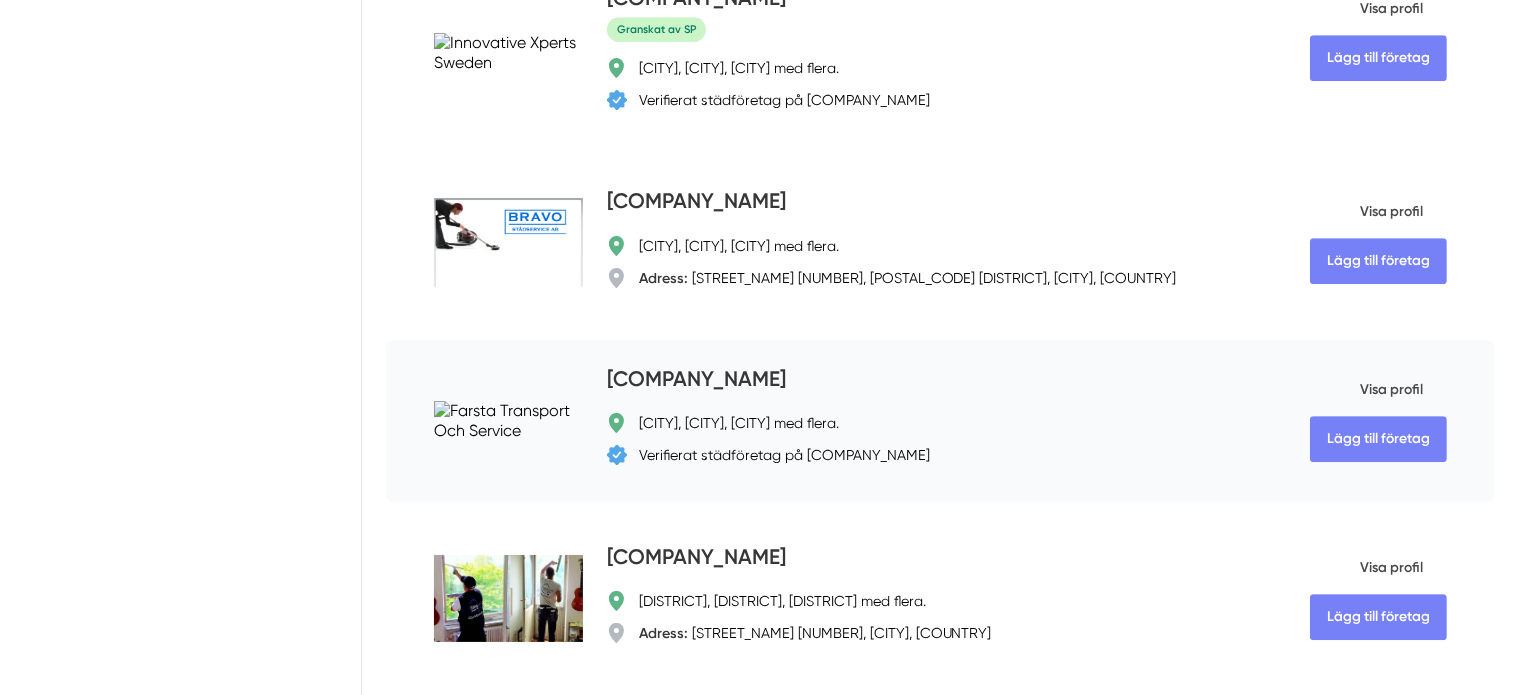 drag, startPoint x: 816, startPoint y: 247, endPoint x: 504, endPoint y: 253, distance: 312.05768 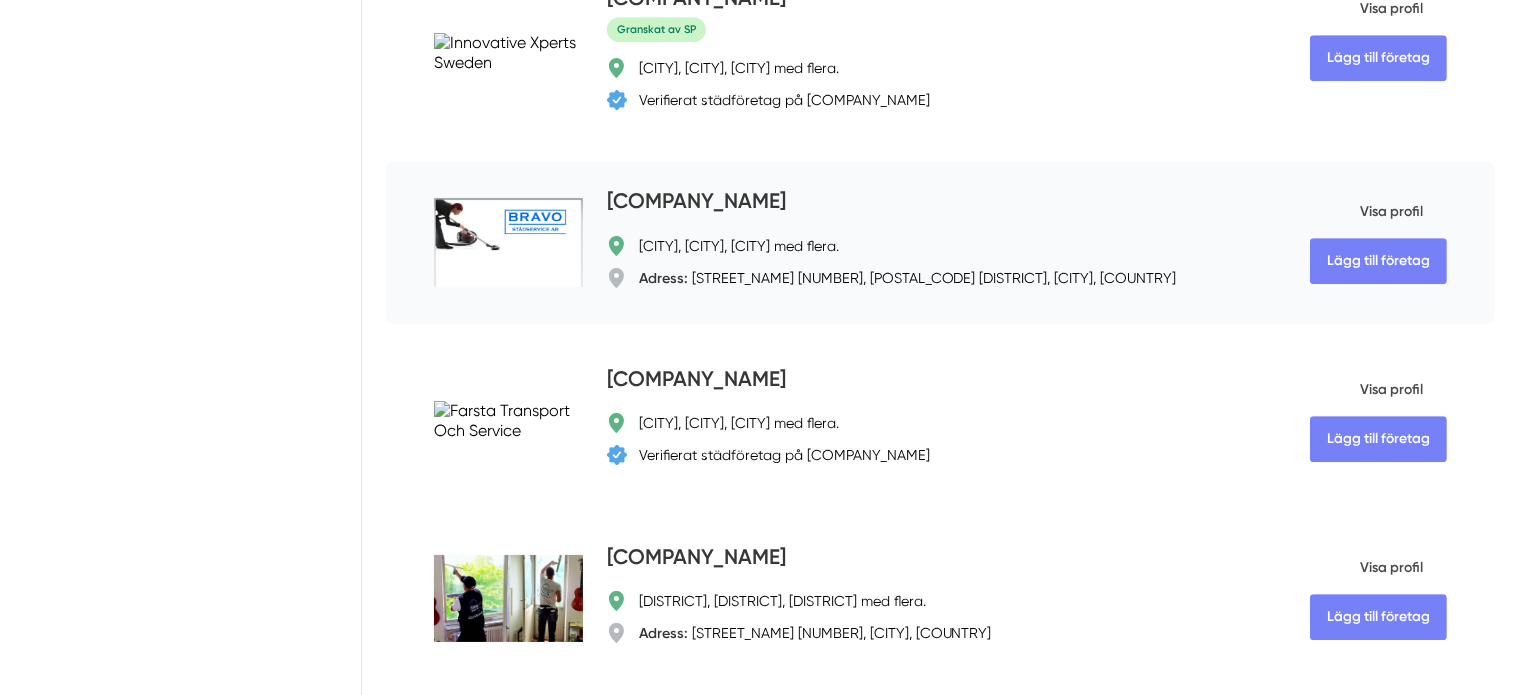 copy on "Farsta Transport Och Service" 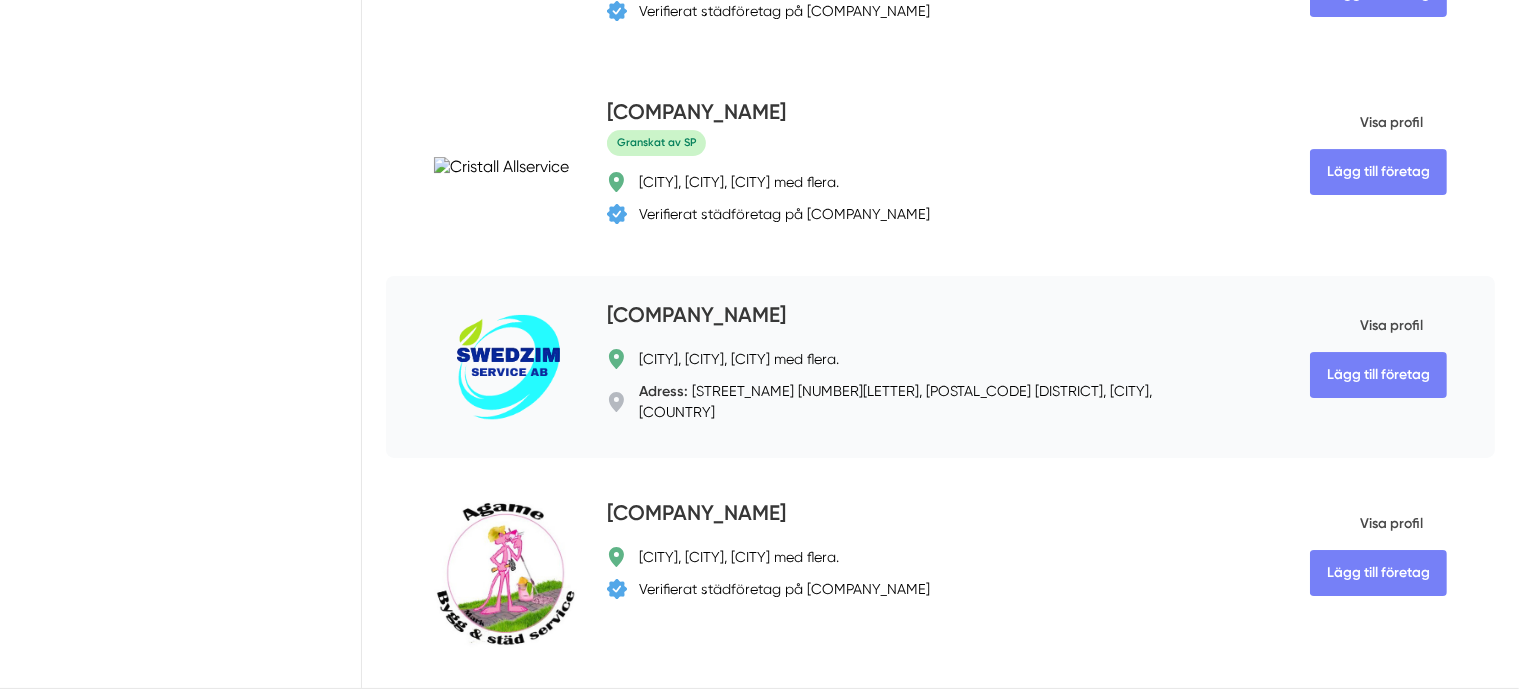 scroll, scrollTop: 6900, scrollLeft: 0, axis: vertical 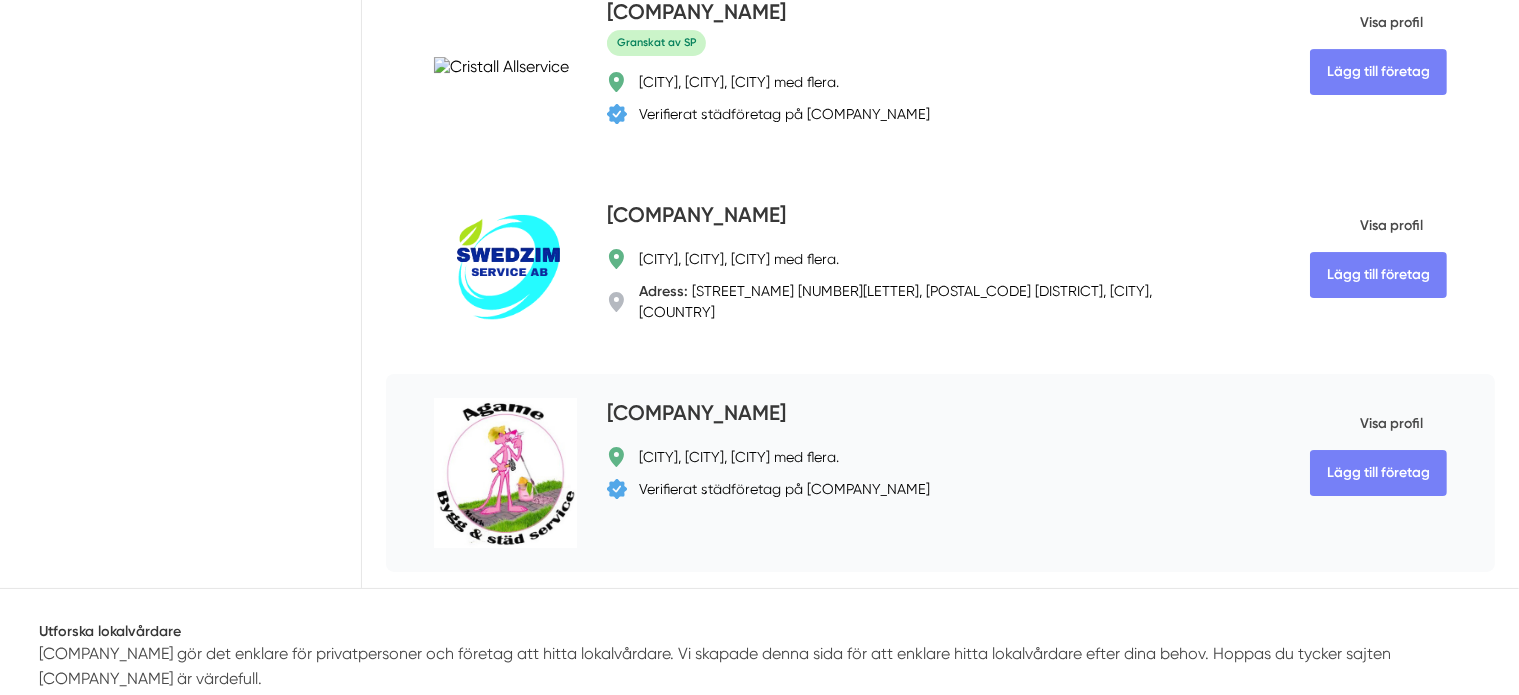 drag, startPoint x: 795, startPoint y: 275, endPoint x: 501, endPoint y: 269, distance: 294.06122 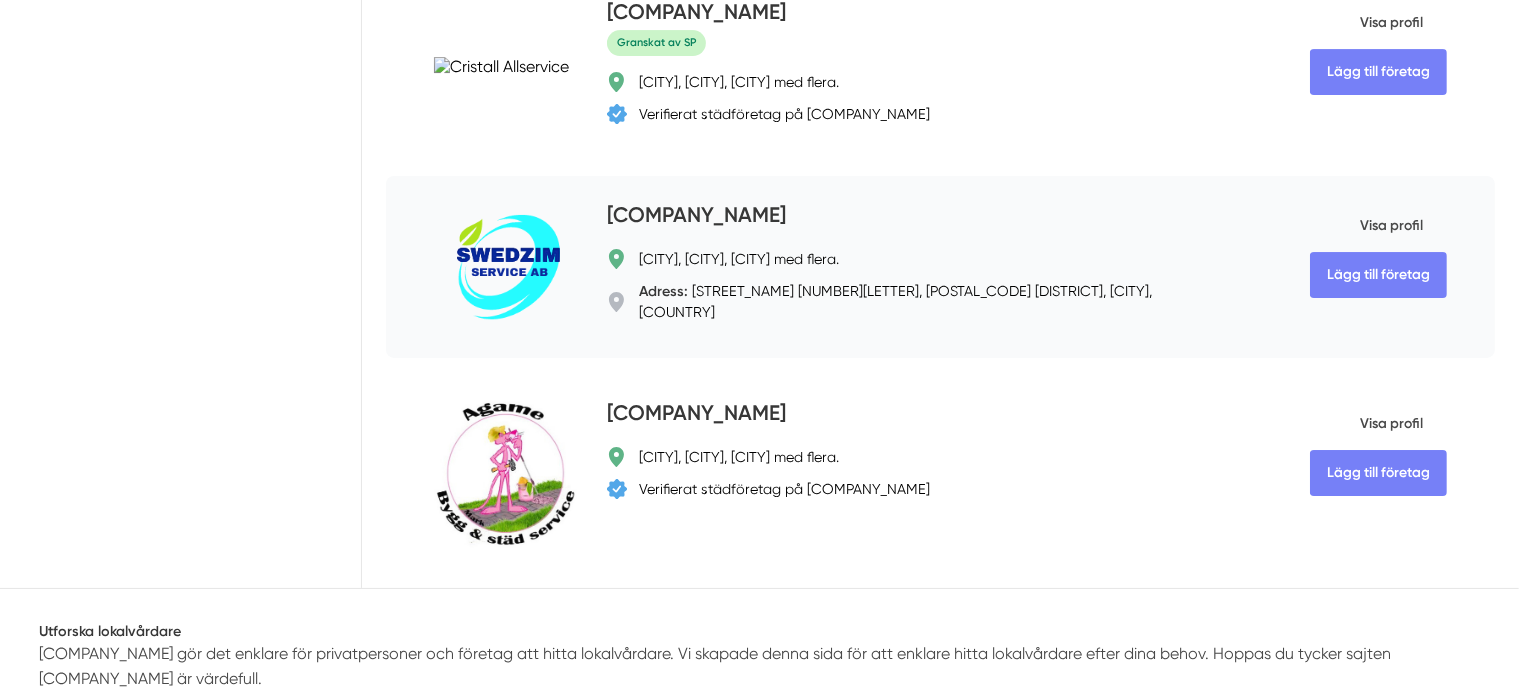 copy on "Agame Bygg & Städ Service" 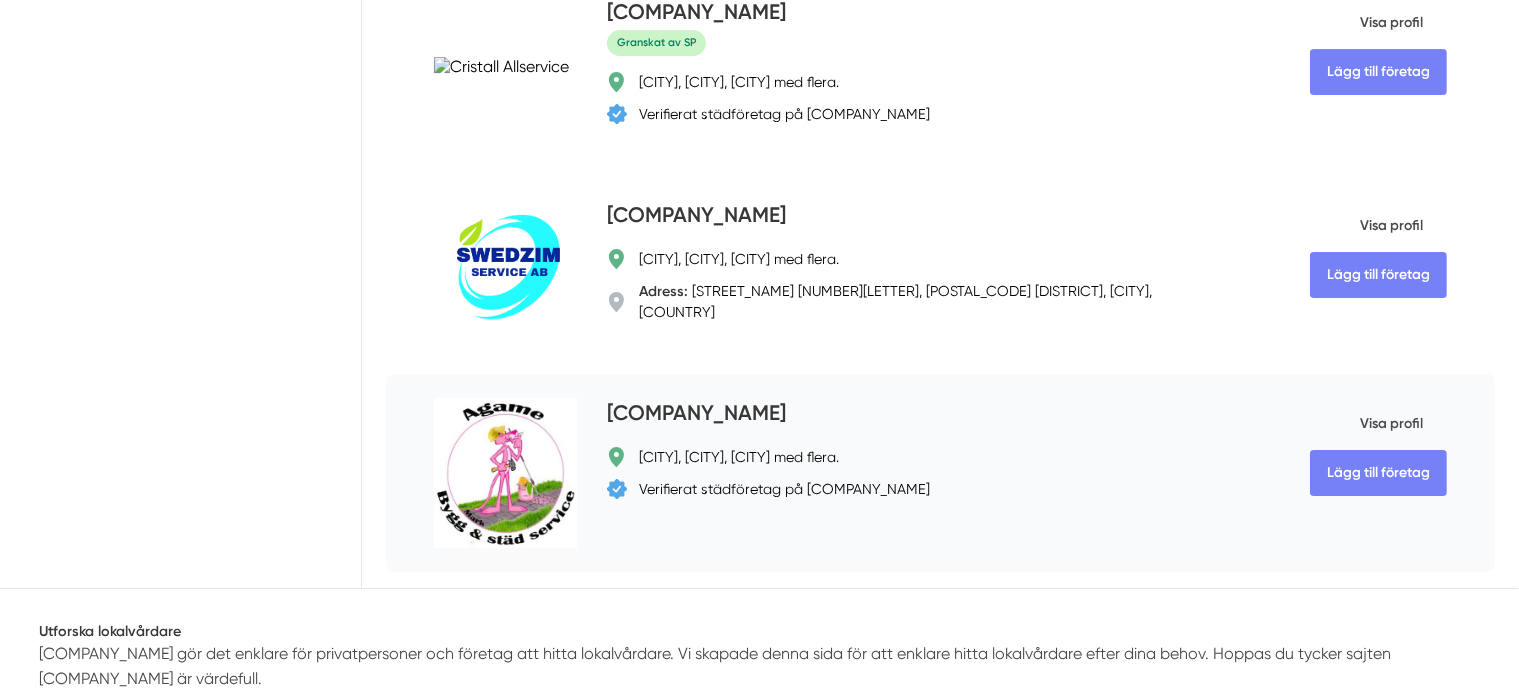 click on "Visa profil" at bounding box center [1366, 424] 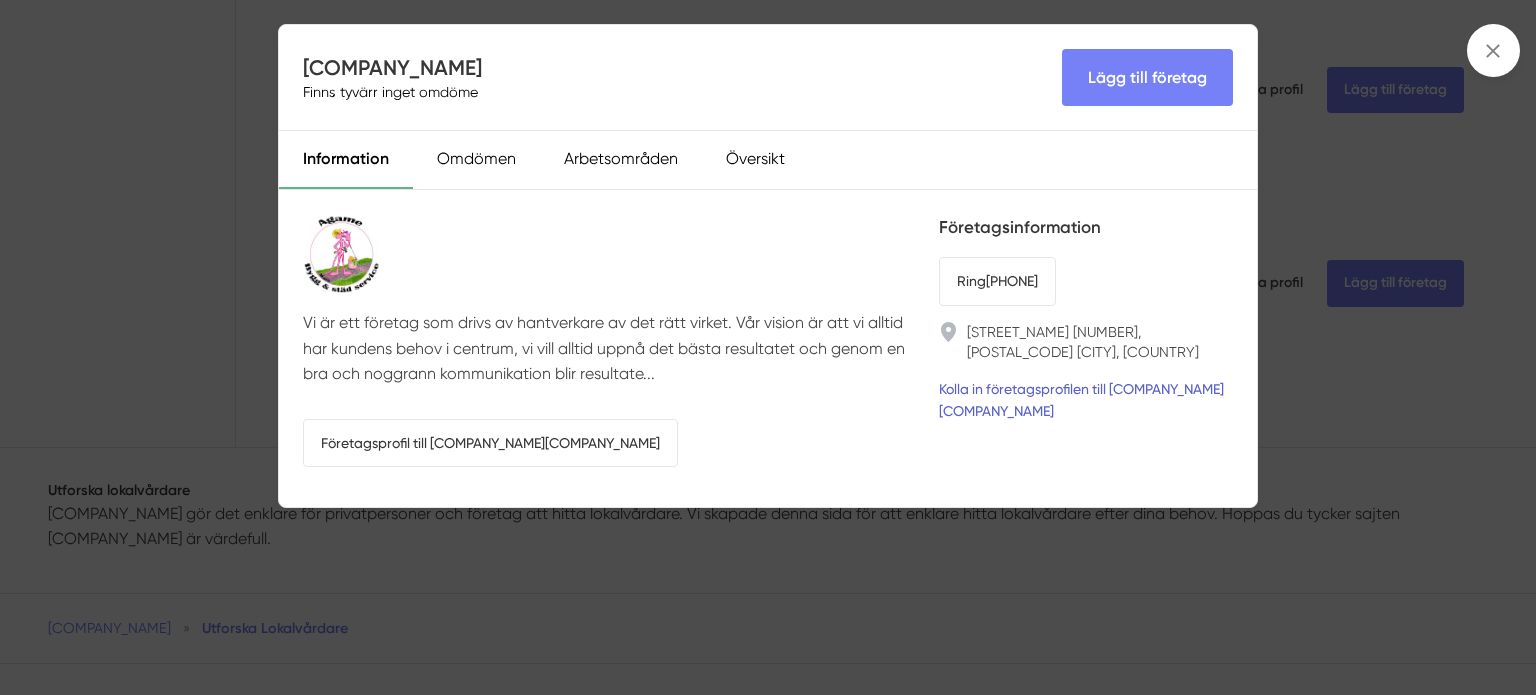 click on "Kolla in företagsprofilen till  Agame Bygg & Städ Service" at bounding box center (1086, 400) 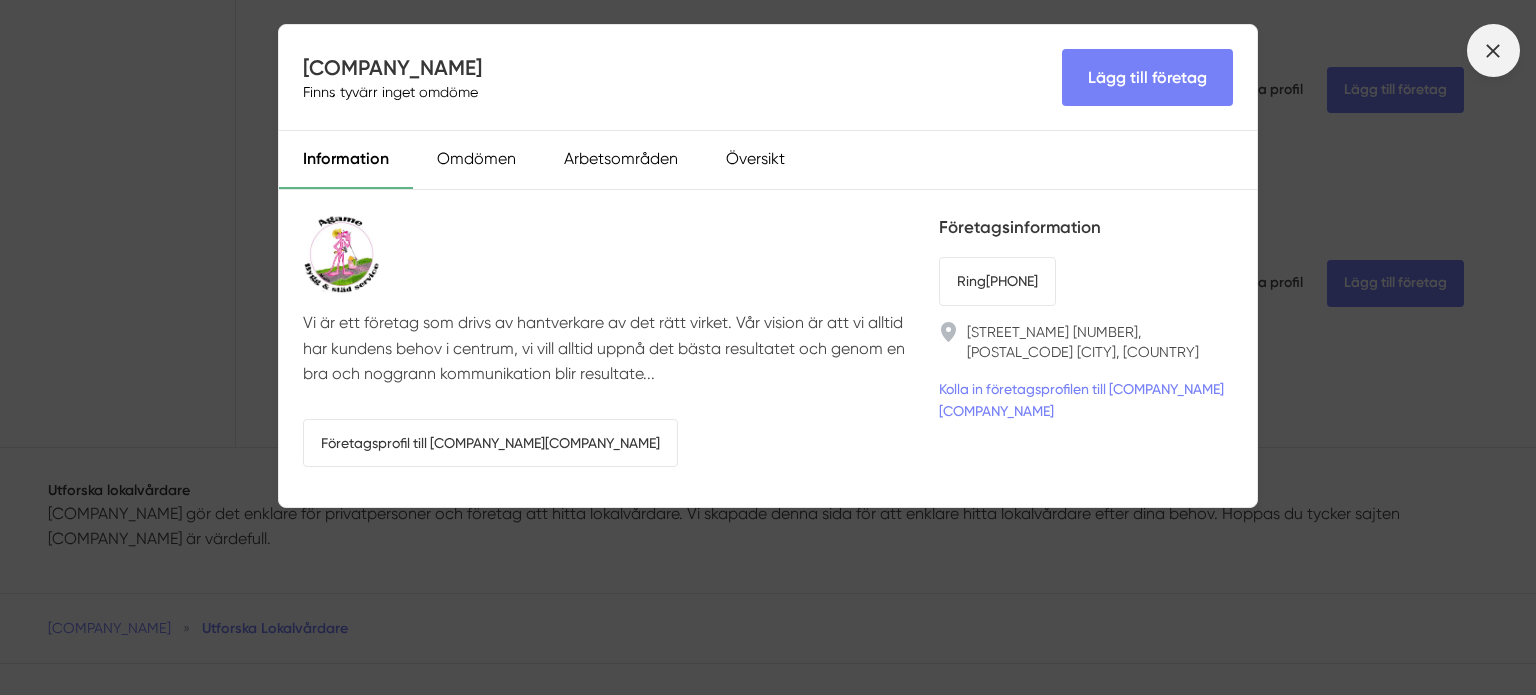 click at bounding box center (1493, 50) 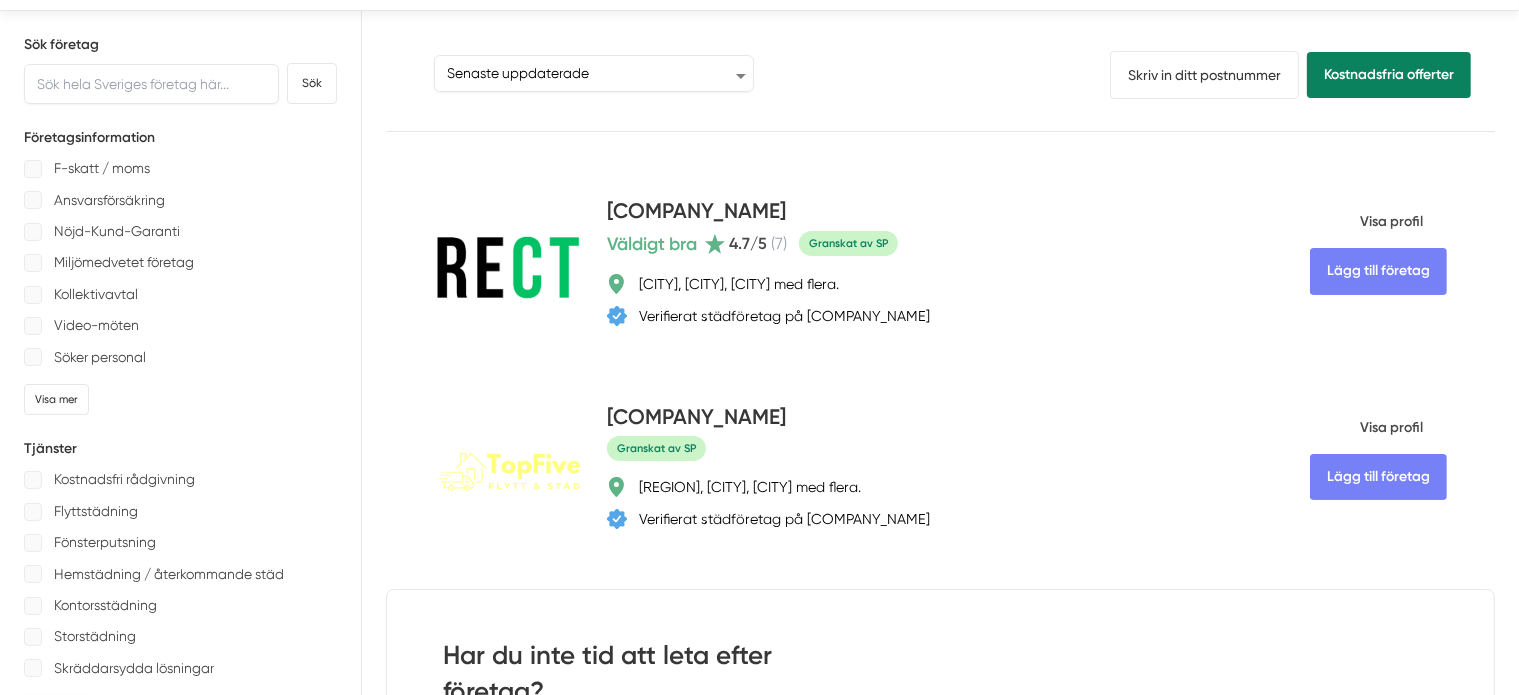 scroll, scrollTop: 0, scrollLeft: 0, axis: both 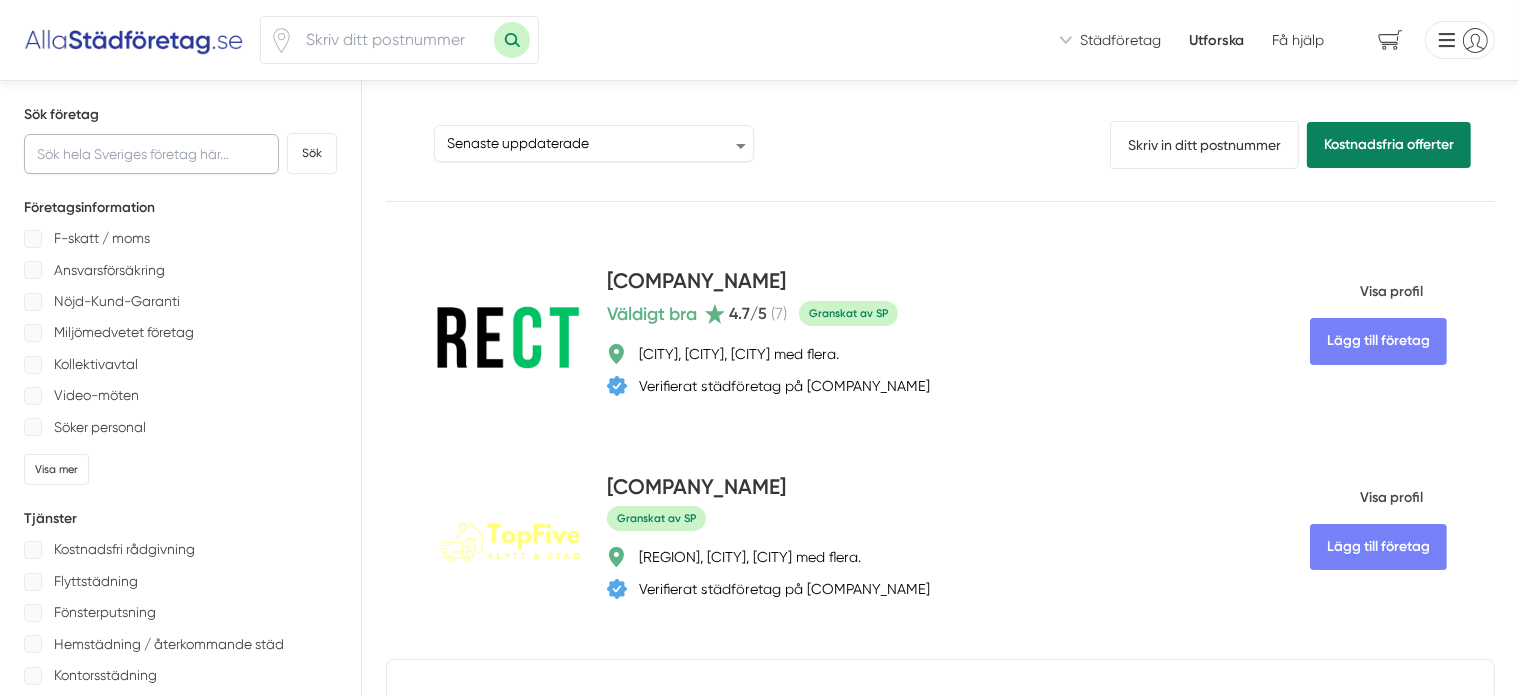 click at bounding box center (151, 154) 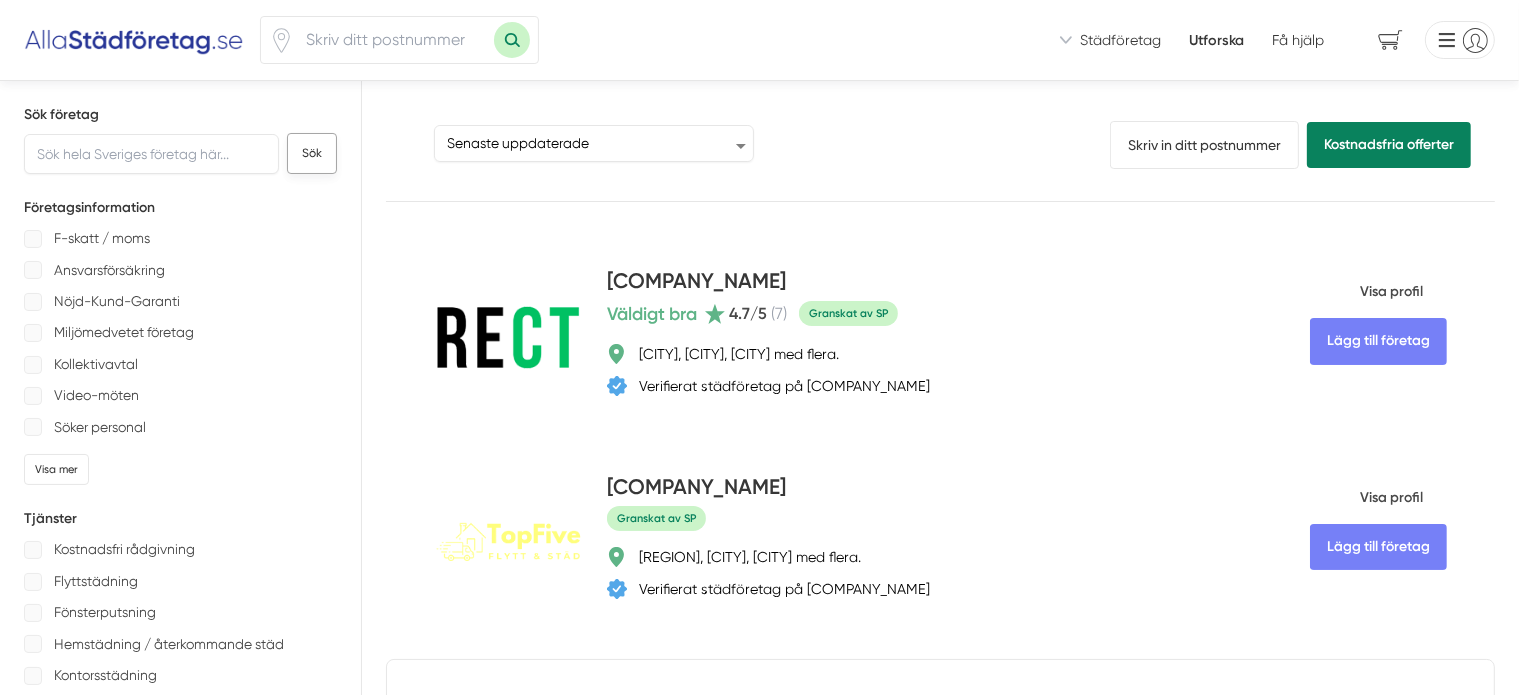 click on "Sök" at bounding box center [312, 153] 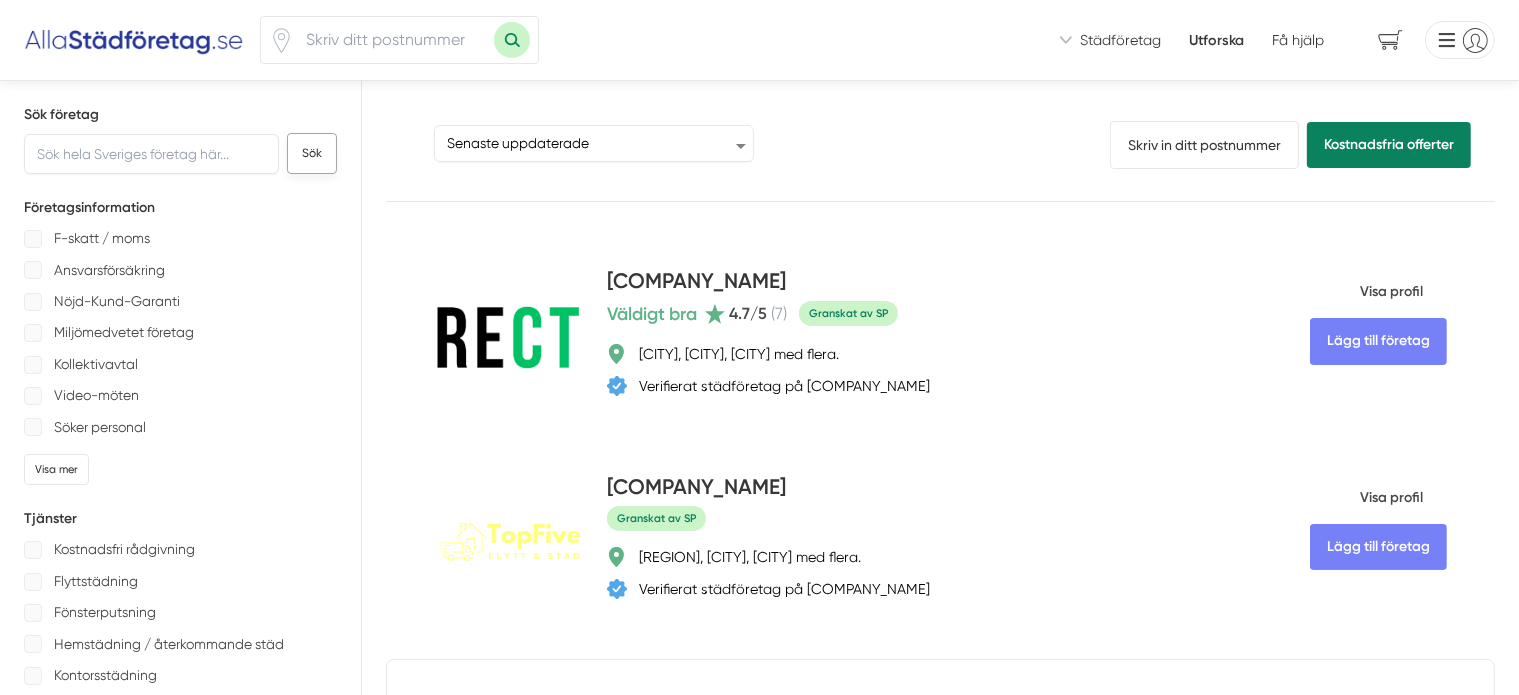 click on "Sök" at bounding box center [312, 153] 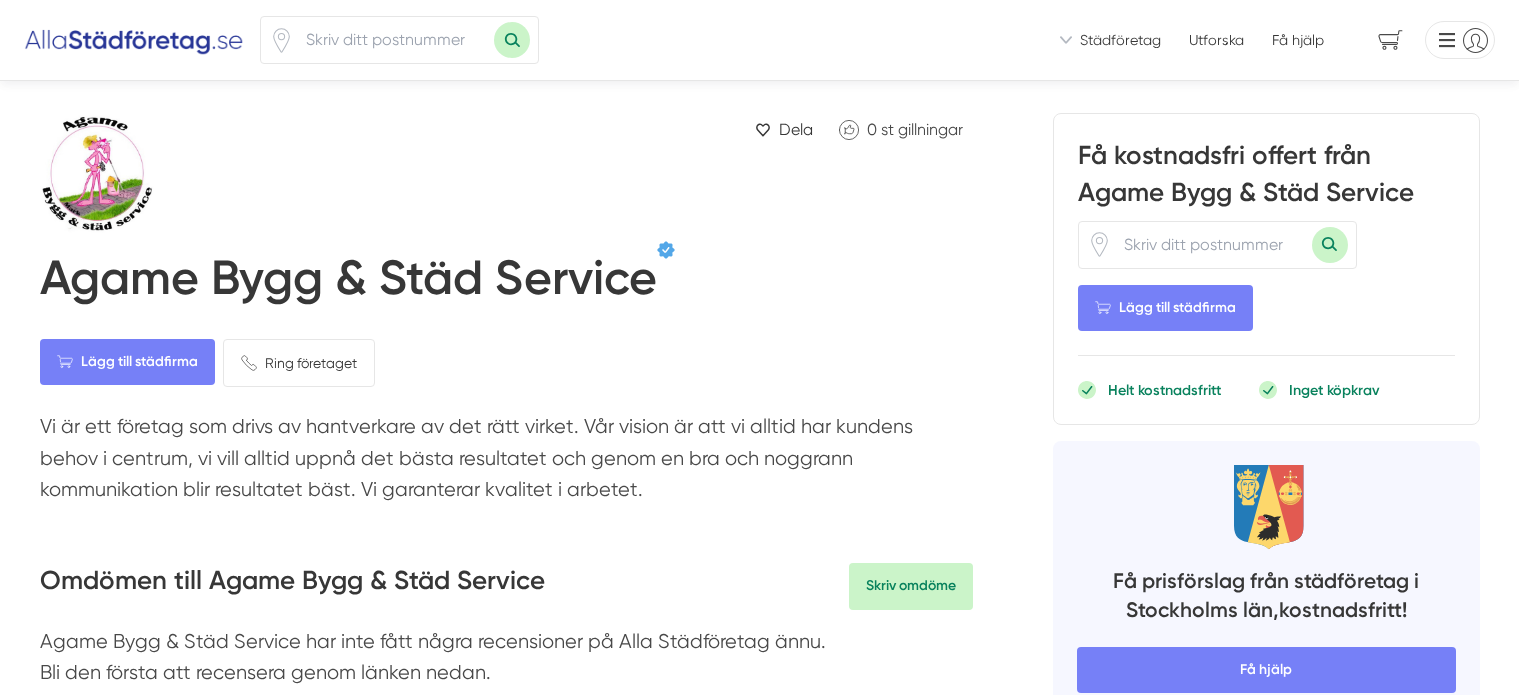 scroll, scrollTop: 0, scrollLeft: 0, axis: both 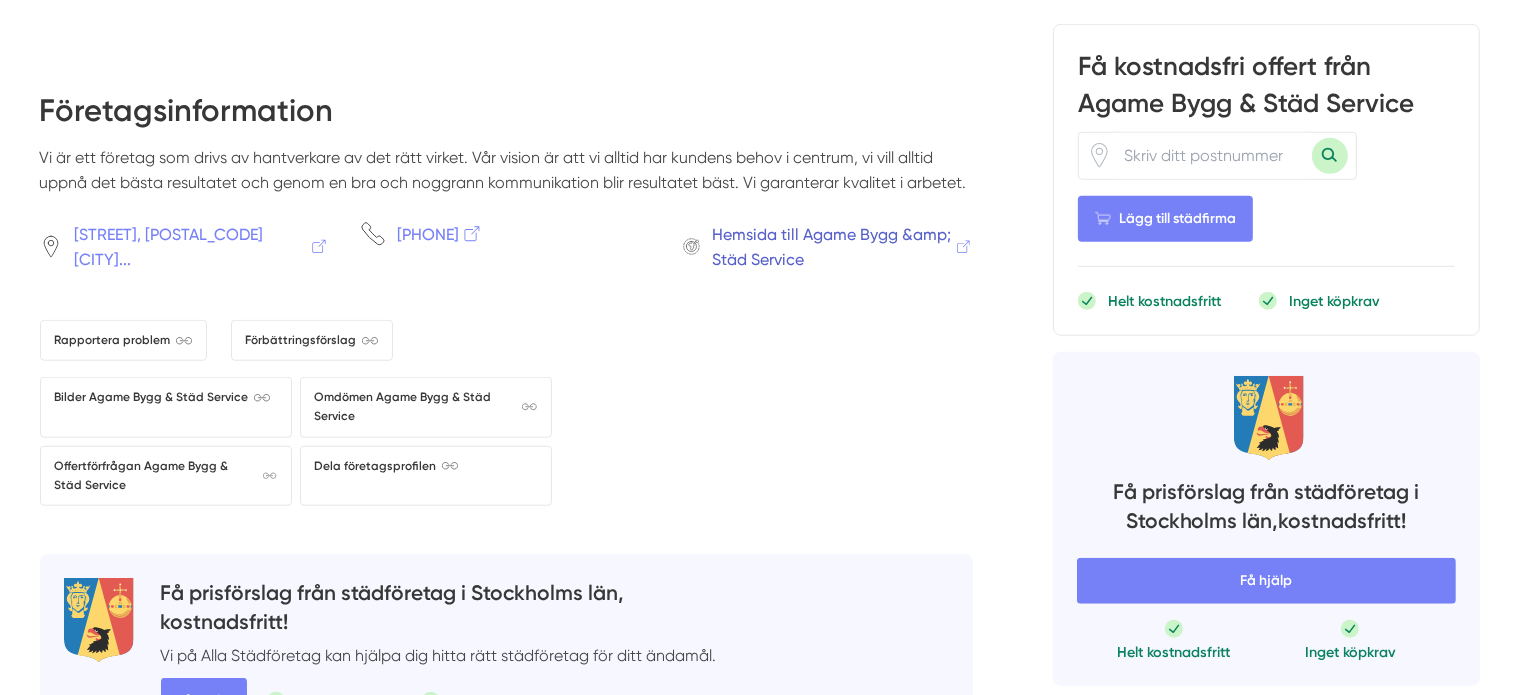 click on "Hemsida till Agame Bygg &am..." at bounding box center [842, 247] 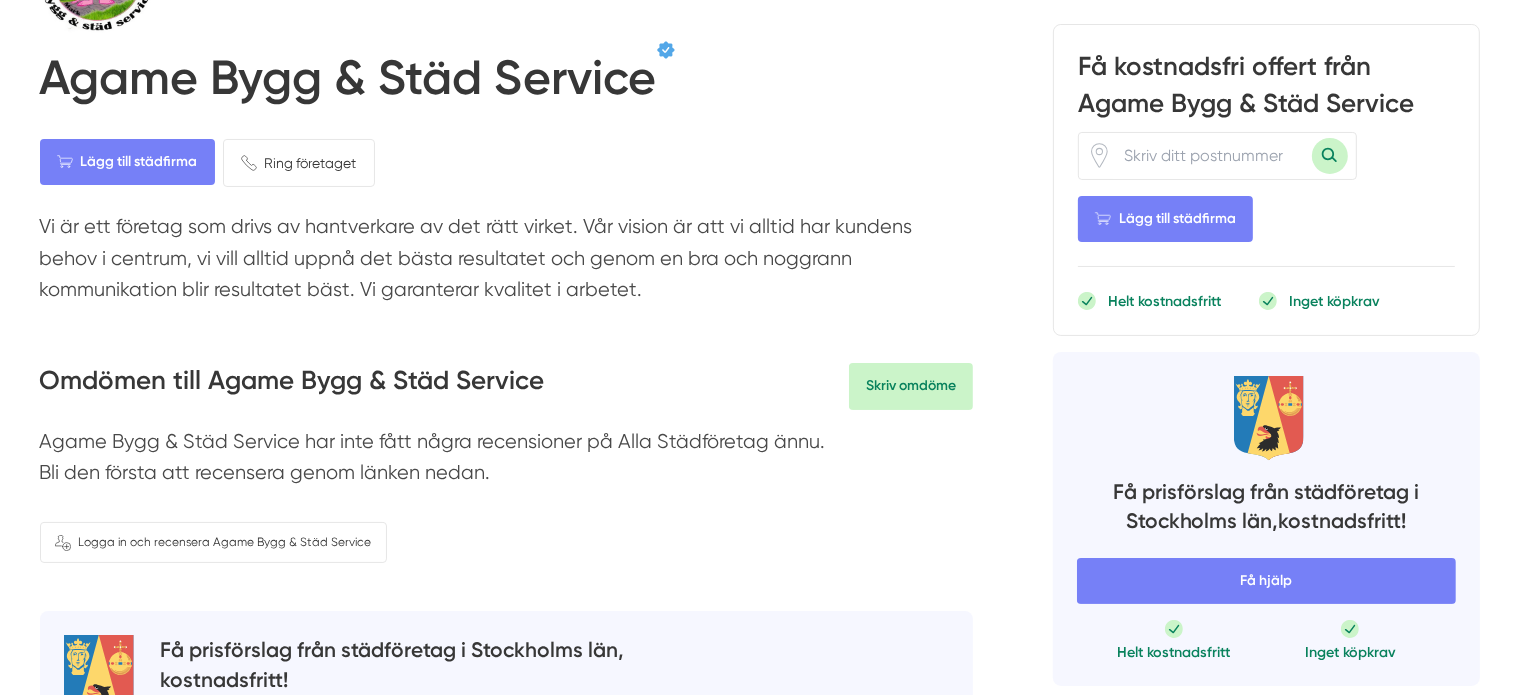 scroll, scrollTop: 0, scrollLeft: 0, axis: both 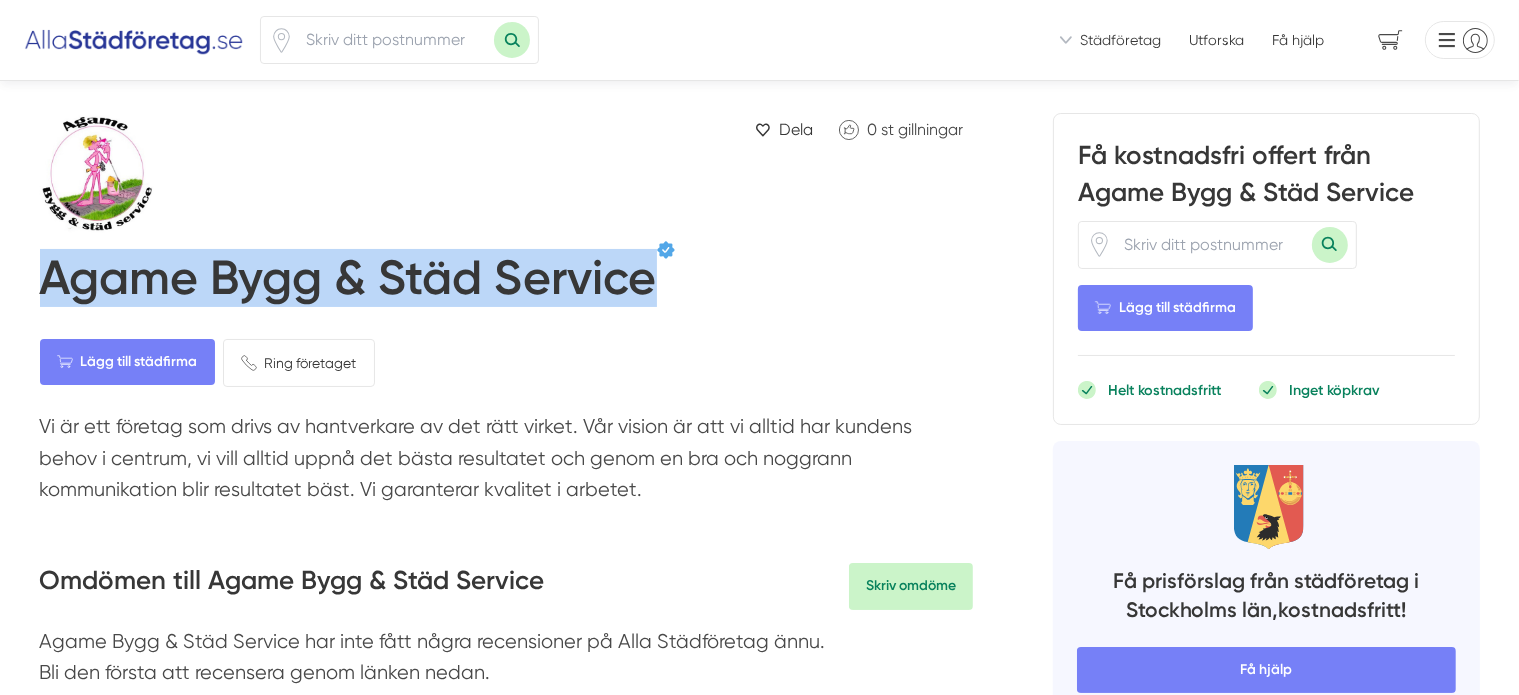 drag, startPoint x: 687, startPoint y: 294, endPoint x: 46, endPoint y: 274, distance: 641.31195 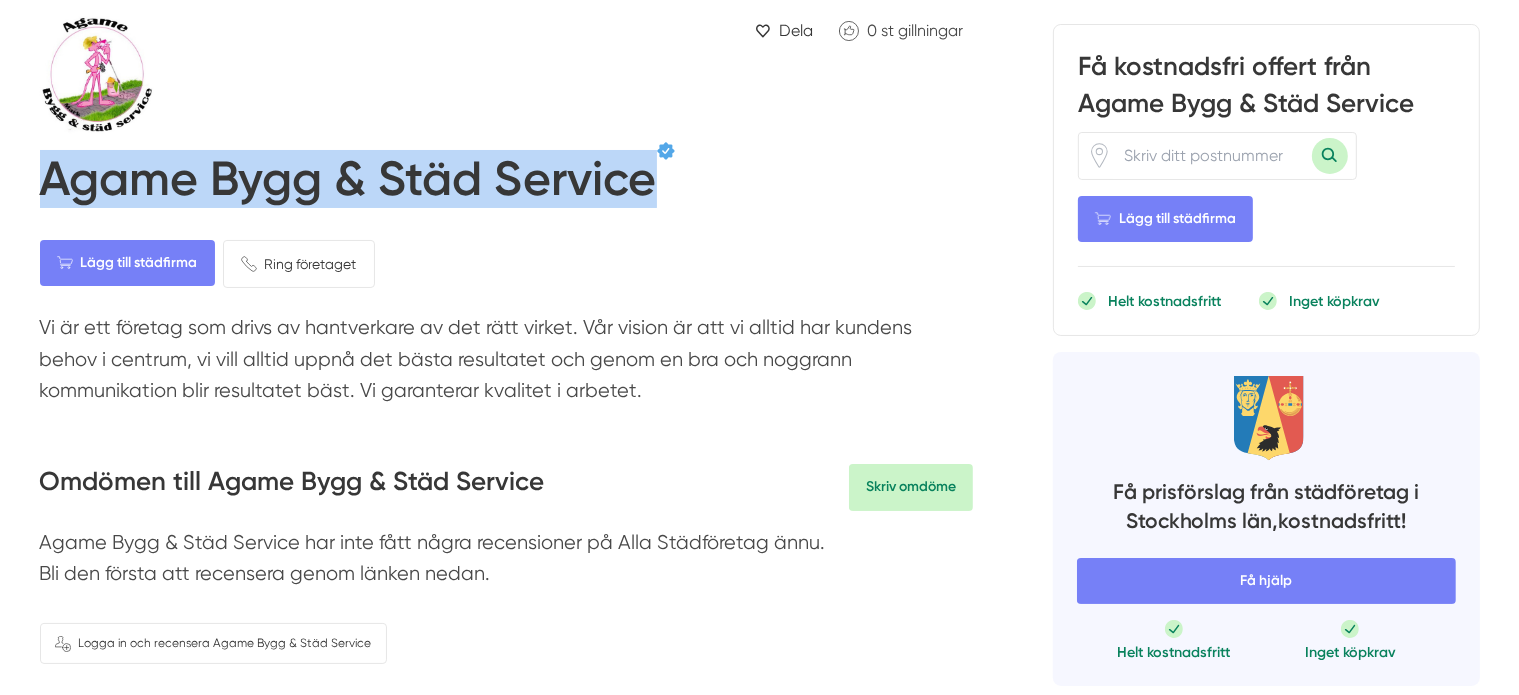 scroll, scrollTop: 100, scrollLeft: 0, axis: vertical 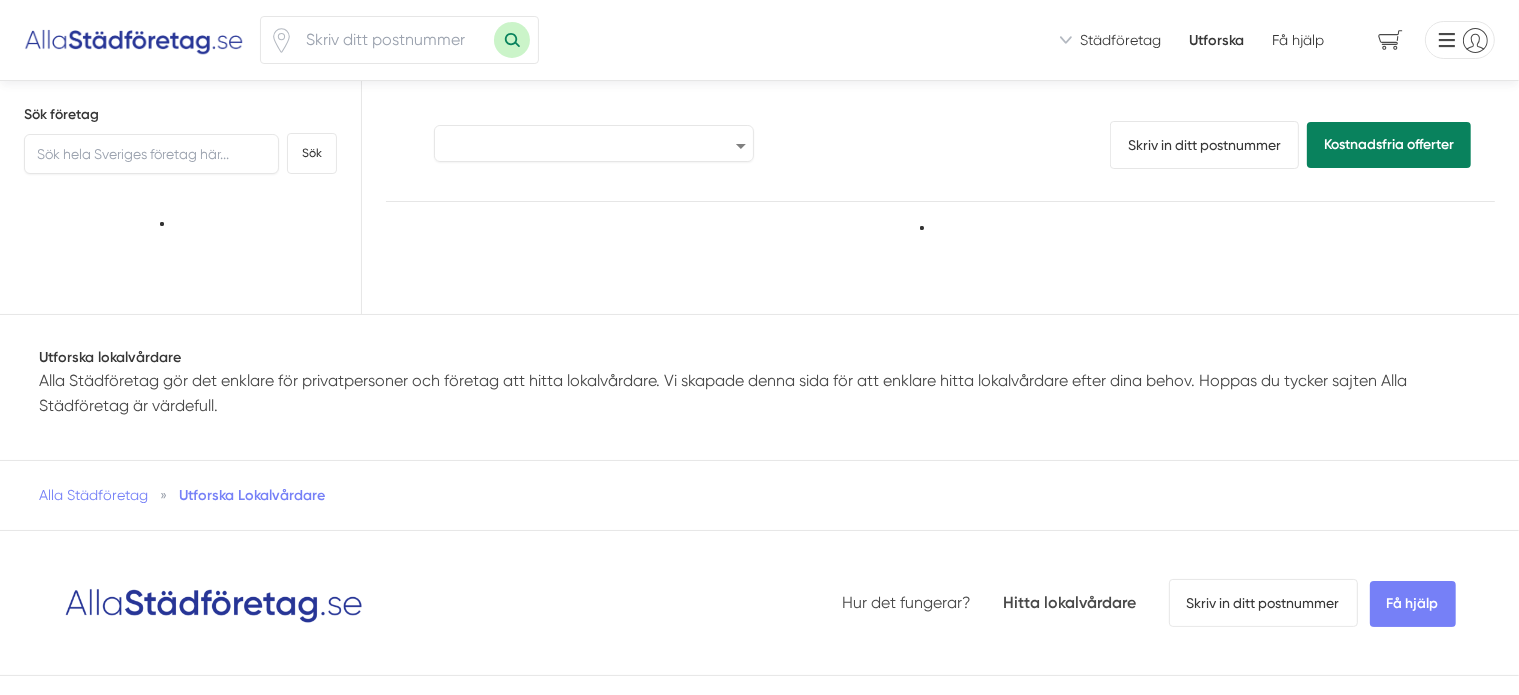 select on "last-updated" 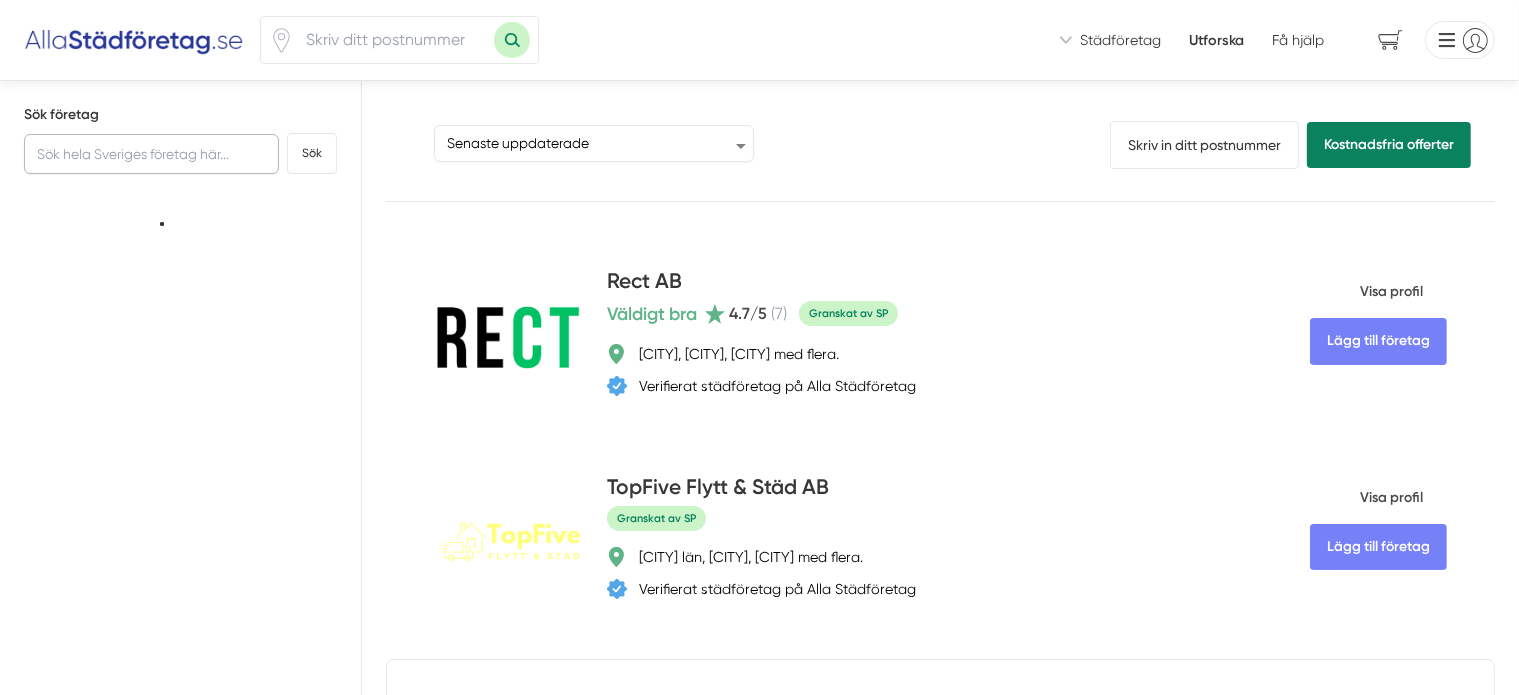 click at bounding box center (151, 154) 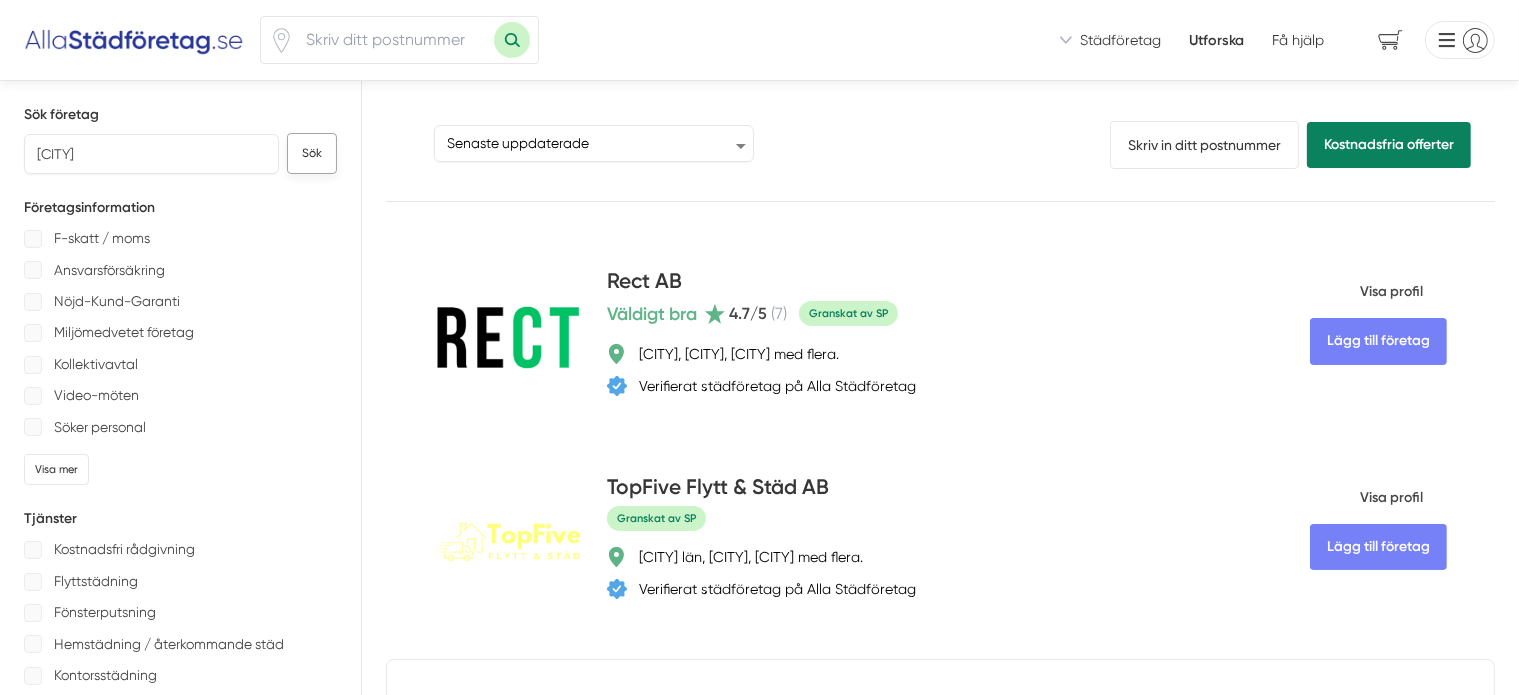 click on "Sök" at bounding box center [312, 153] 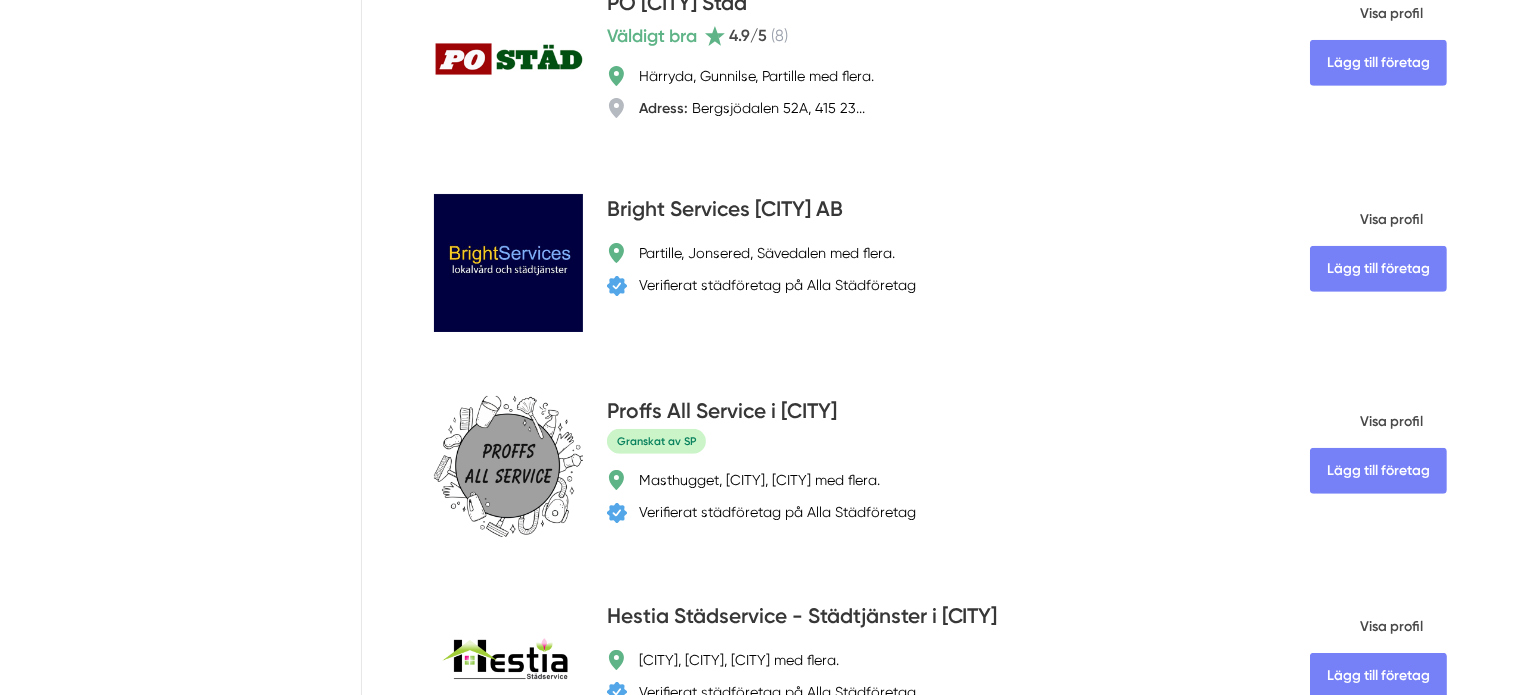 scroll, scrollTop: 1300, scrollLeft: 0, axis: vertical 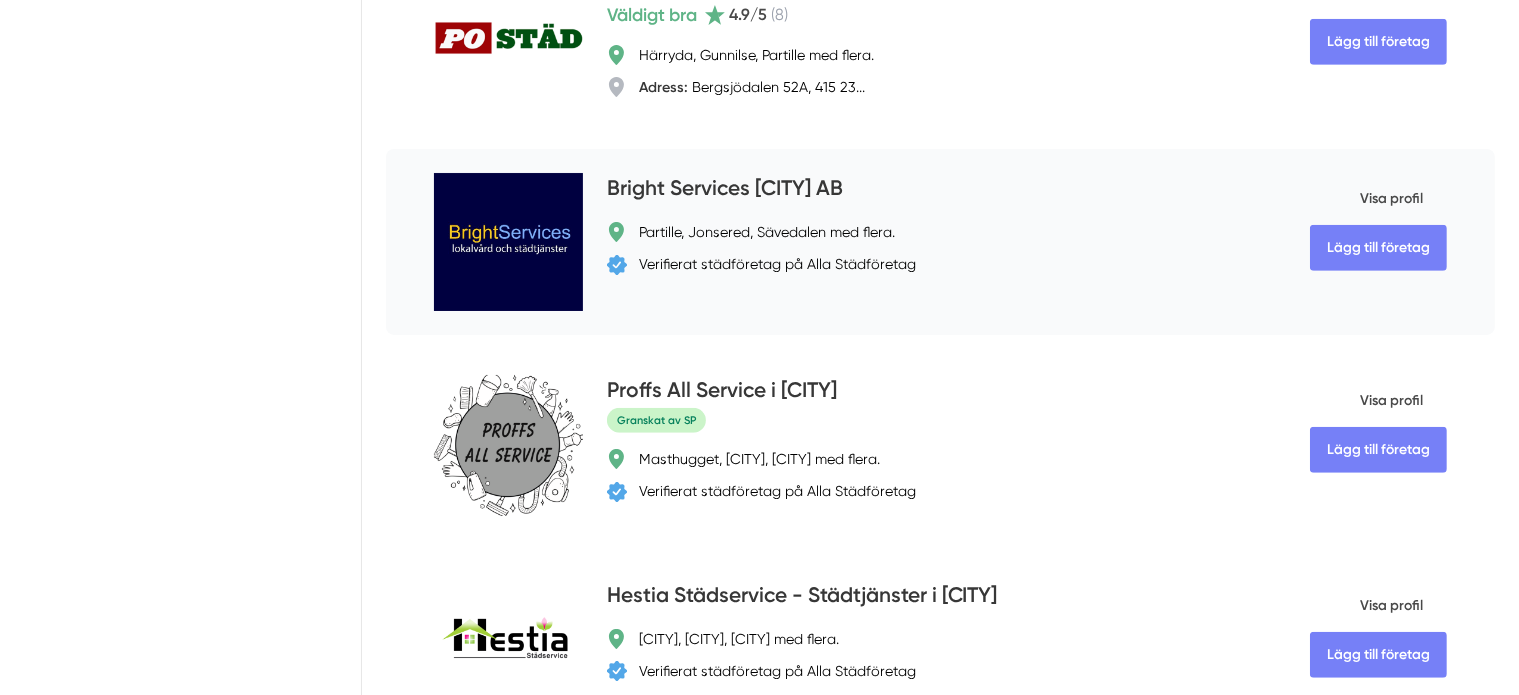 drag, startPoint x: 826, startPoint y: 154, endPoint x: 505, endPoint y: 151, distance: 321.014 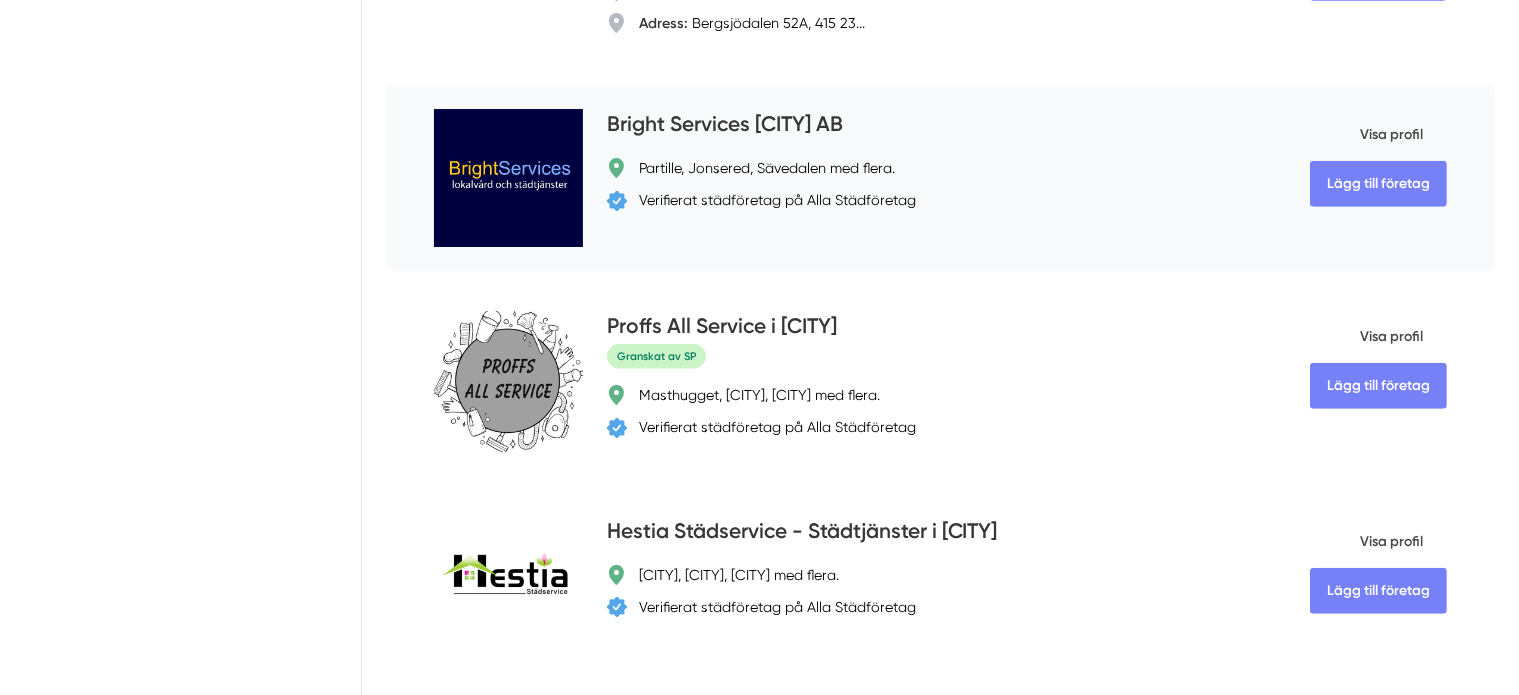 scroll, scrollTop: 1400, scrollLeft: 0, axis: vertical 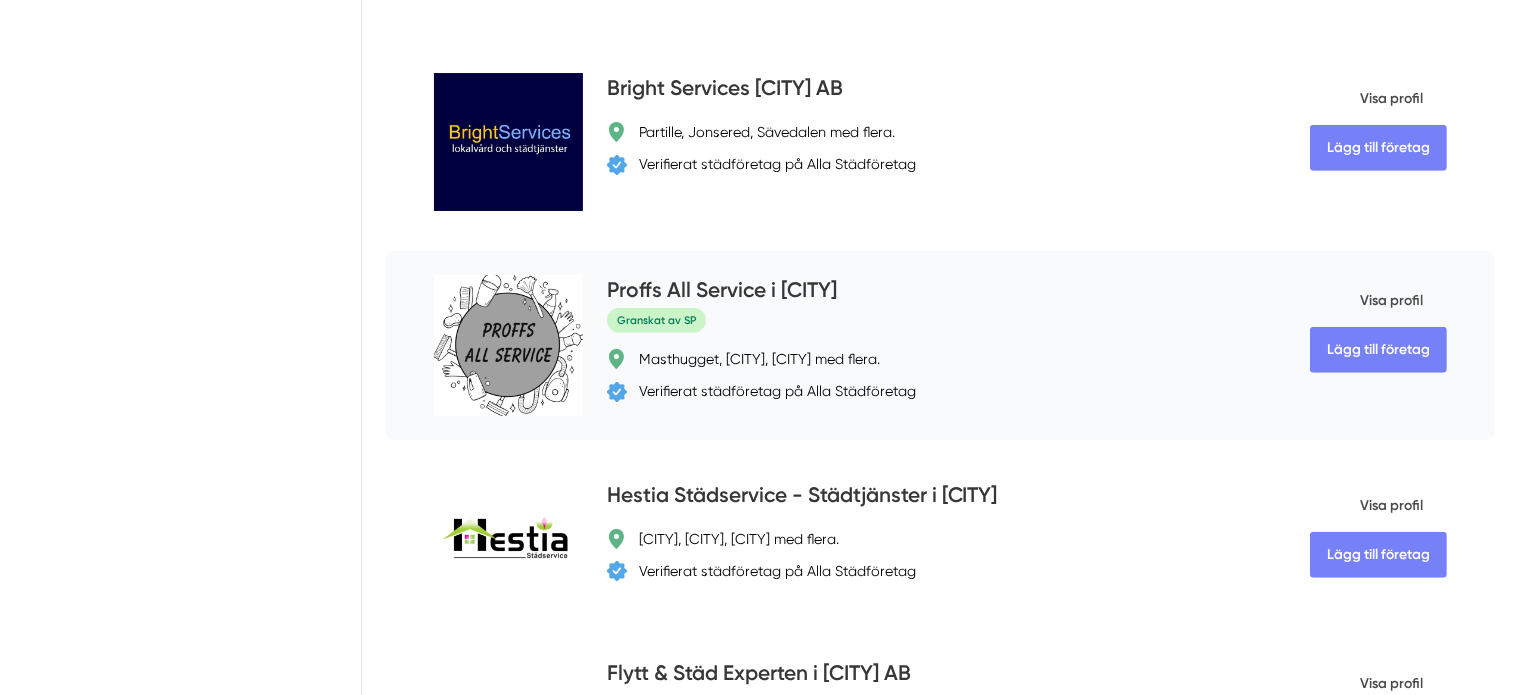 drag, startPoint x: 822, startPoint y: 267, endPoint x: 502, endPoint y: 254, distance: 320.26395 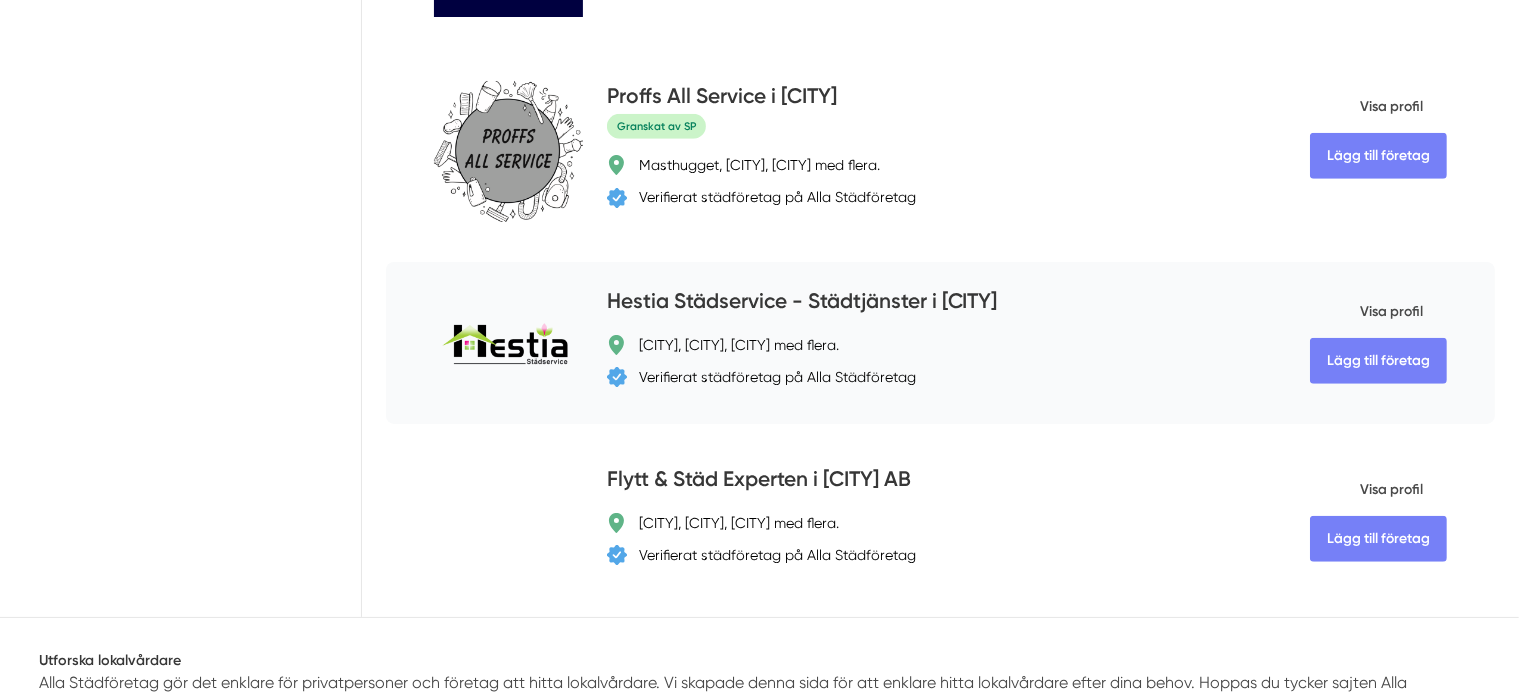 scroll, scrollTop: 1600, scrollLeft: 0, axis: vertical 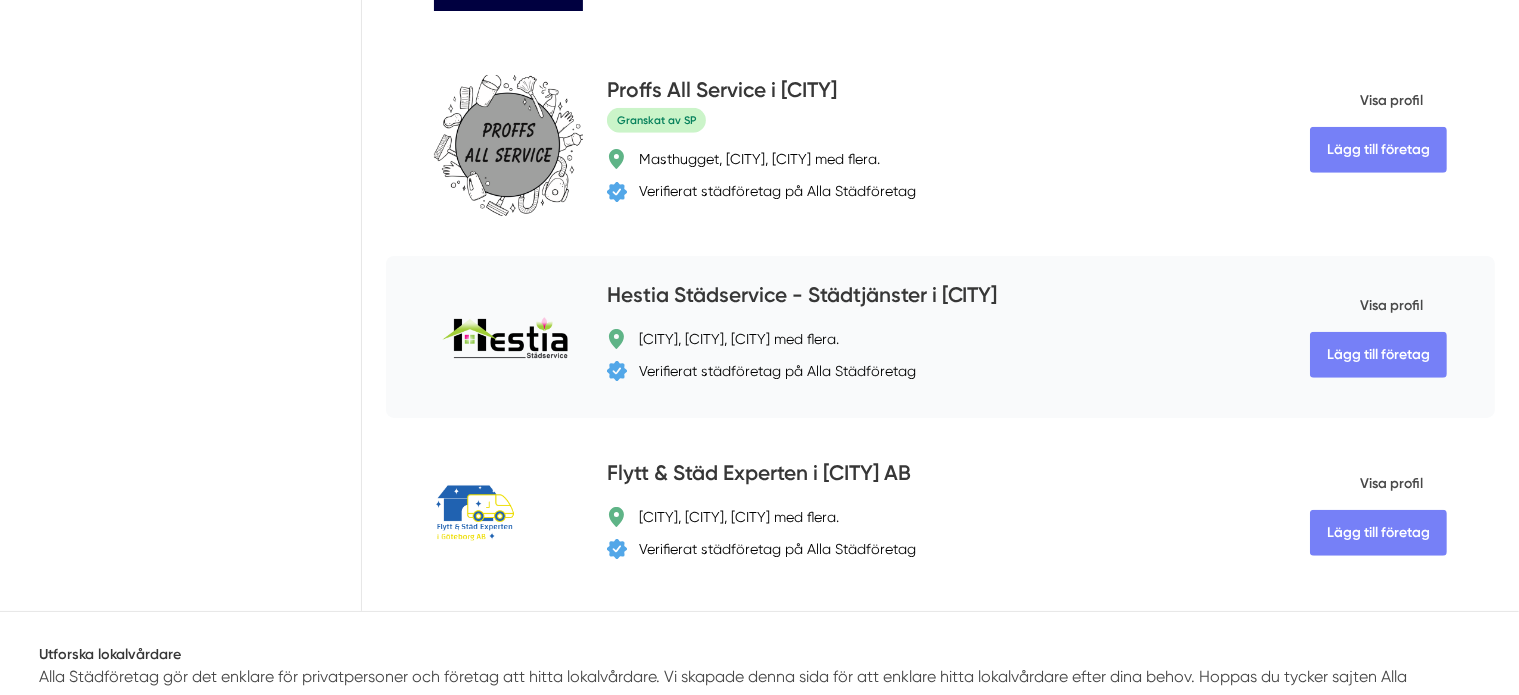 drag, startPoint x: 1025, startPoint y: 276, endPoint x: 503, endPoint y: 271, distance: 522.0239 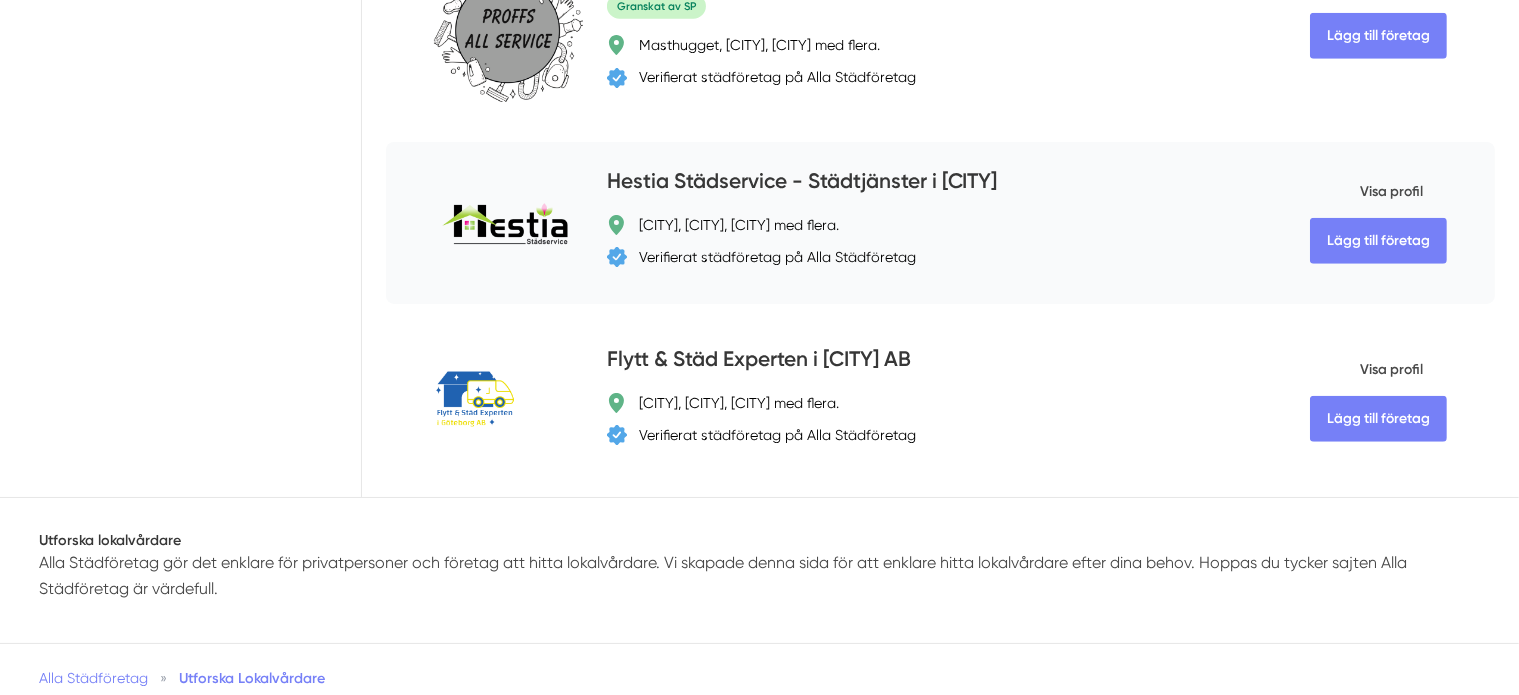 scroll, scrollTop: 1600, scrollLeft: 0, axis: vertical 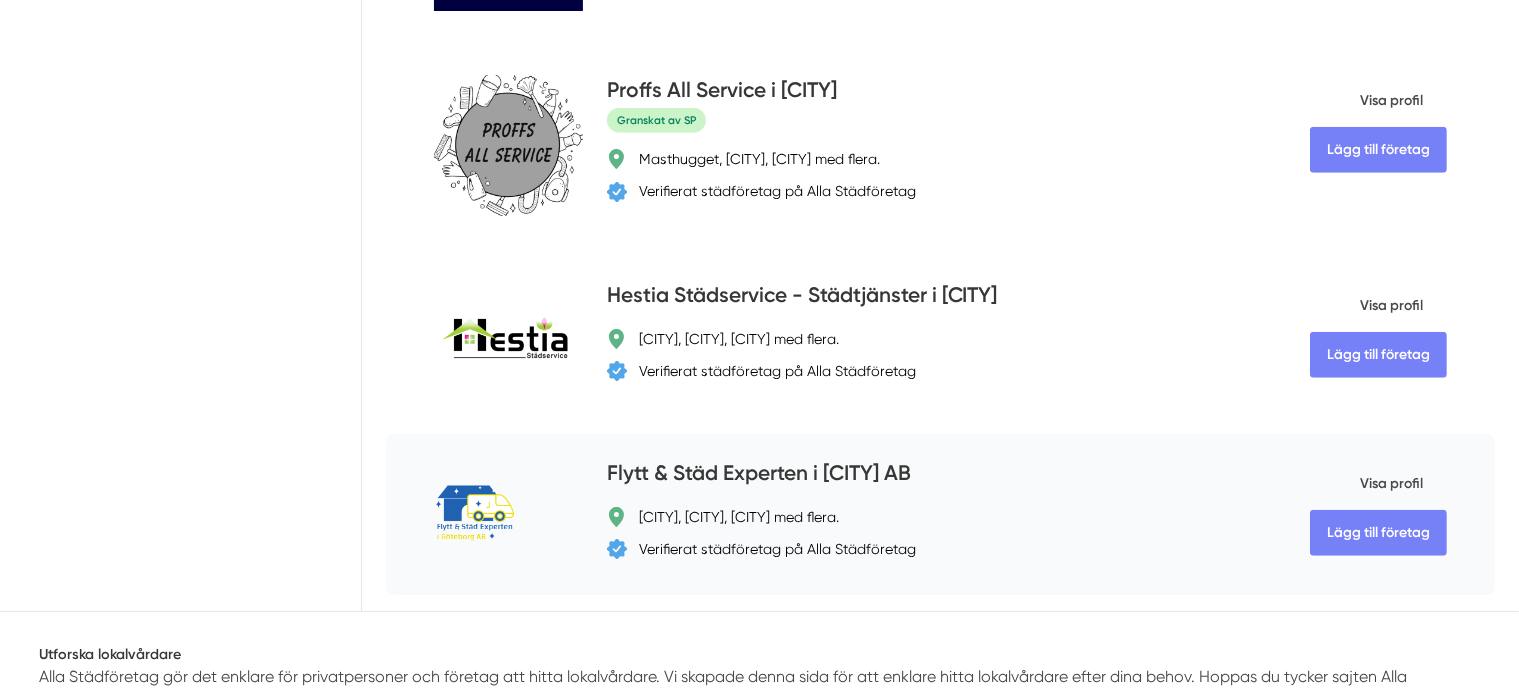 drag, startPoint x: 897, startPoint y: 456, endPoint x: 490, endPoint y: 455, distance: 407.00122 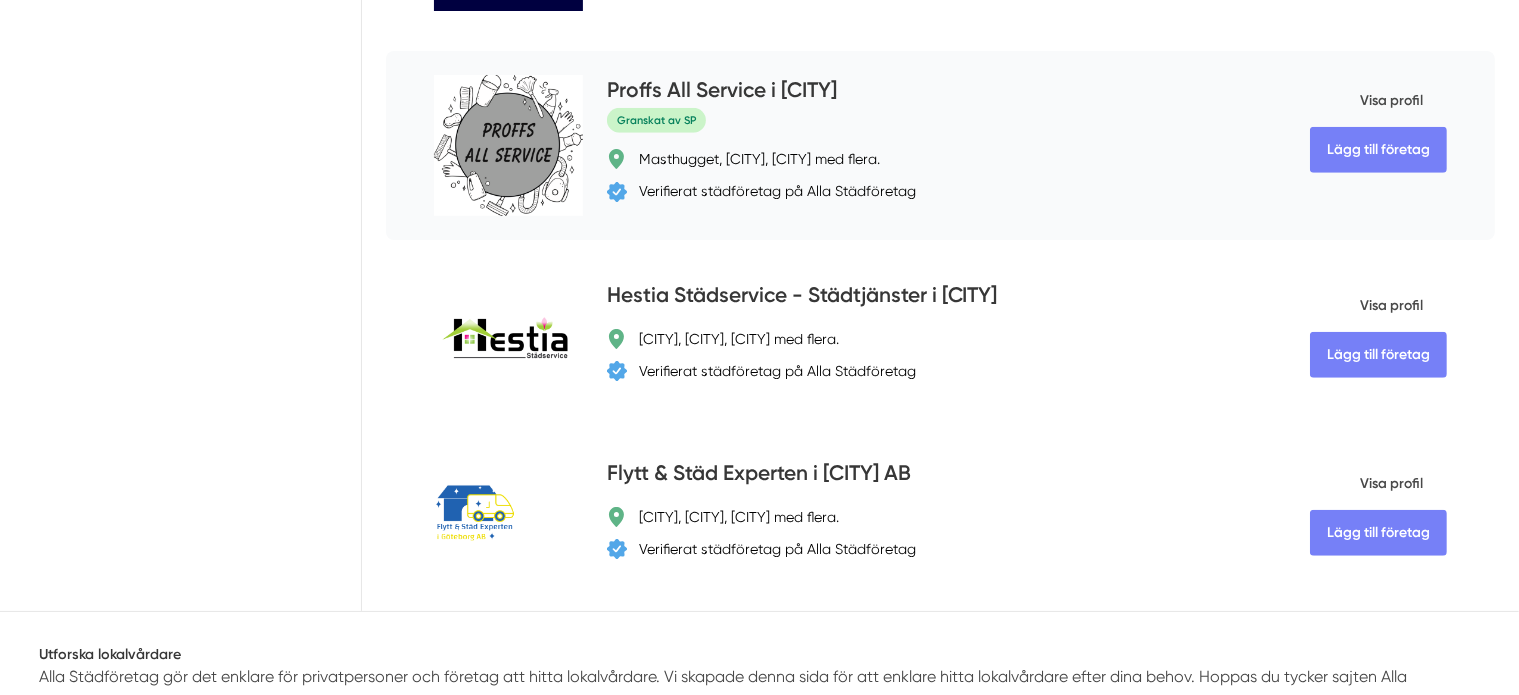 copy on "Flytt & Städ Experten i [CITY] AB" 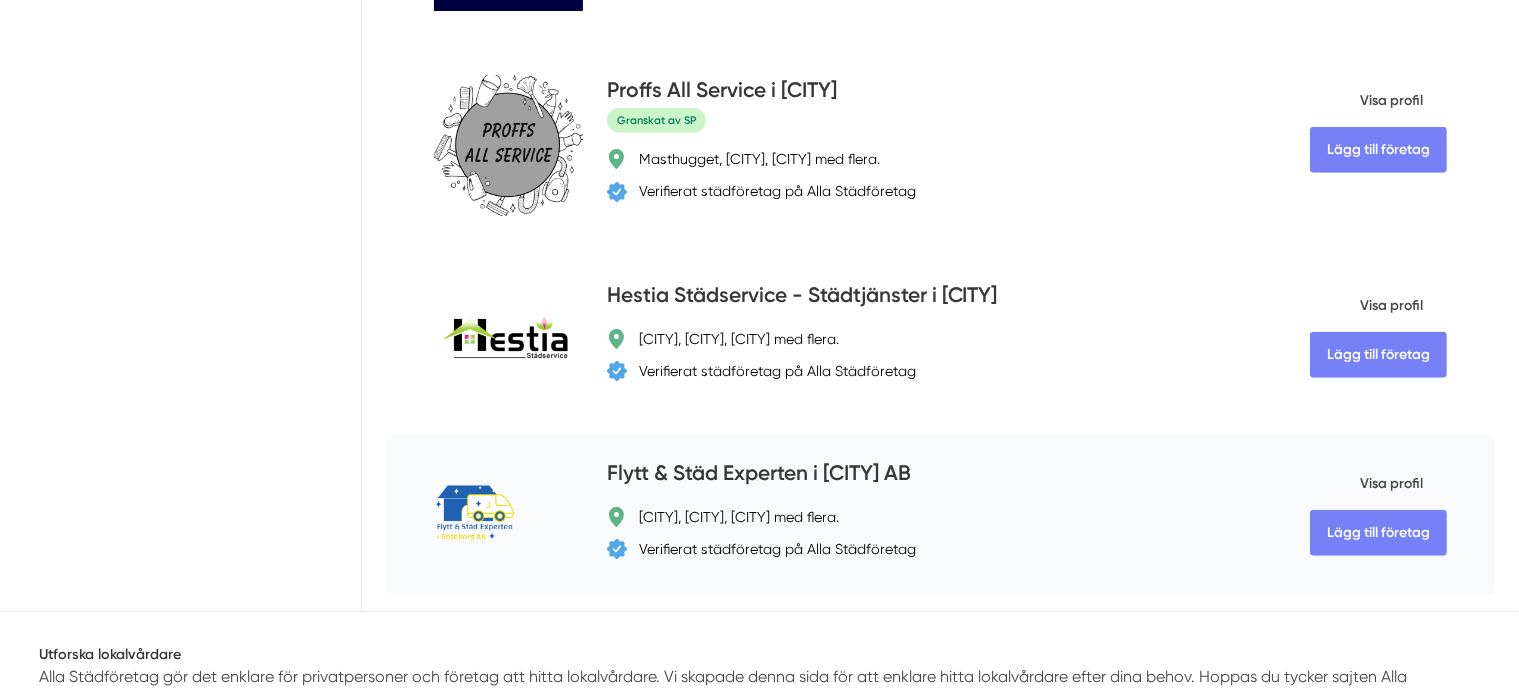 click on "Flytt & Städ Experten i [CITY] AB" at bounding box center (759, 474) 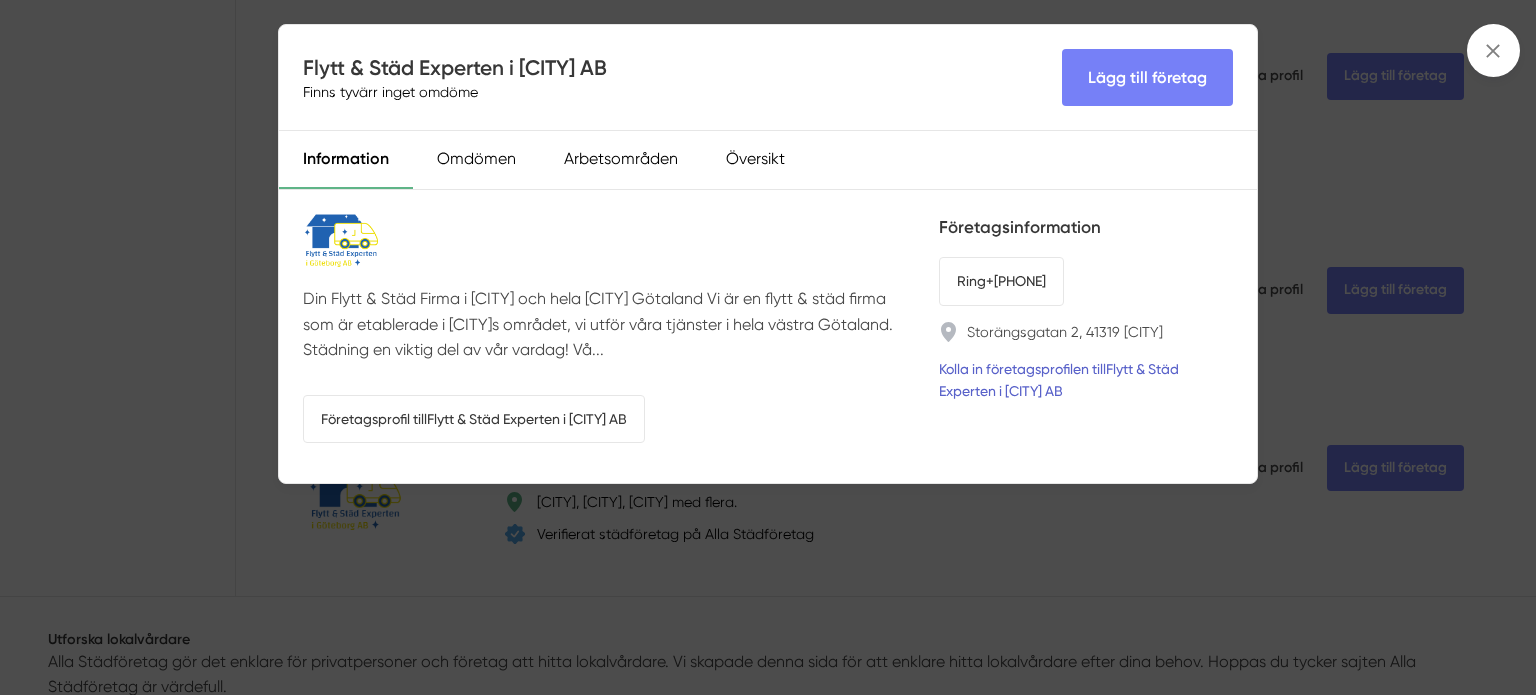 click on "Kolla in företagsprofilen till Flytt & Städ Experten i [CITY] AB" at bounding box center (1086, 380) 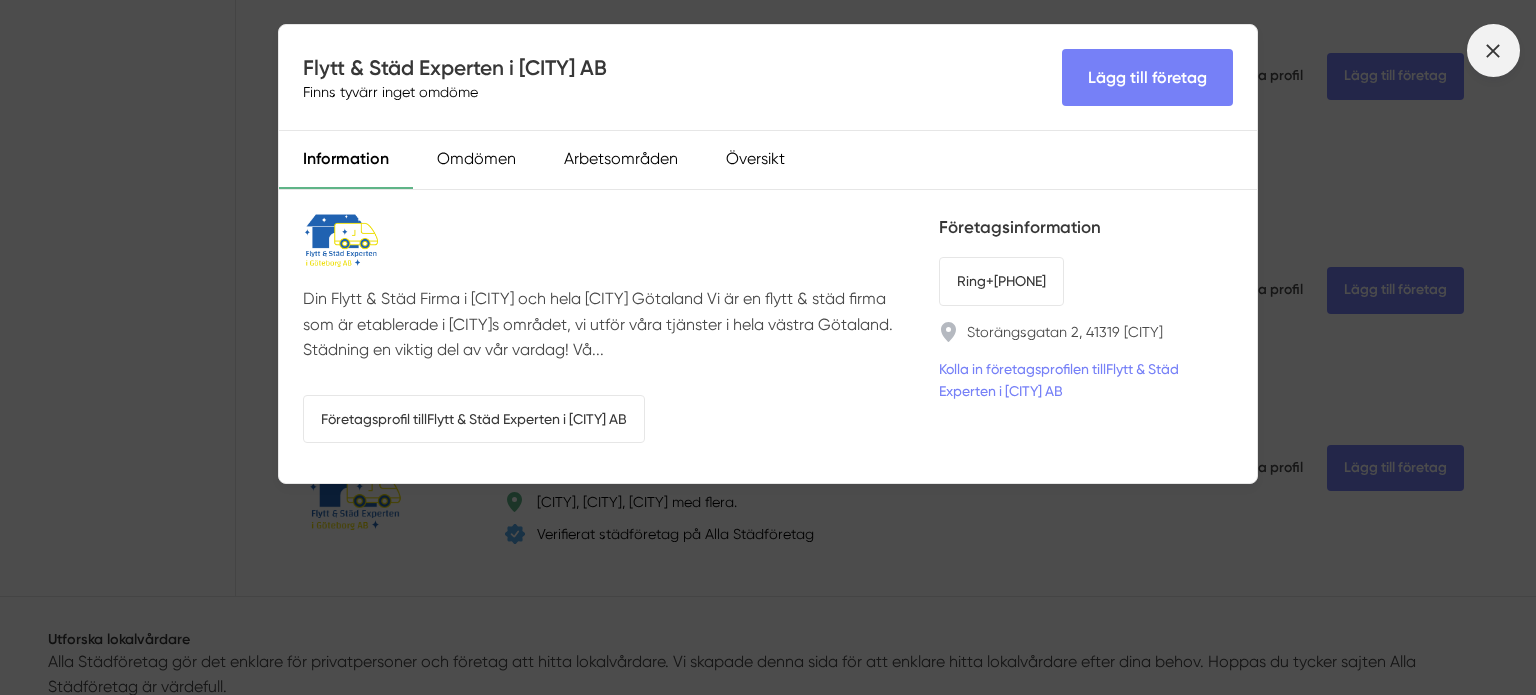 click at bounding box center [1493, 50] 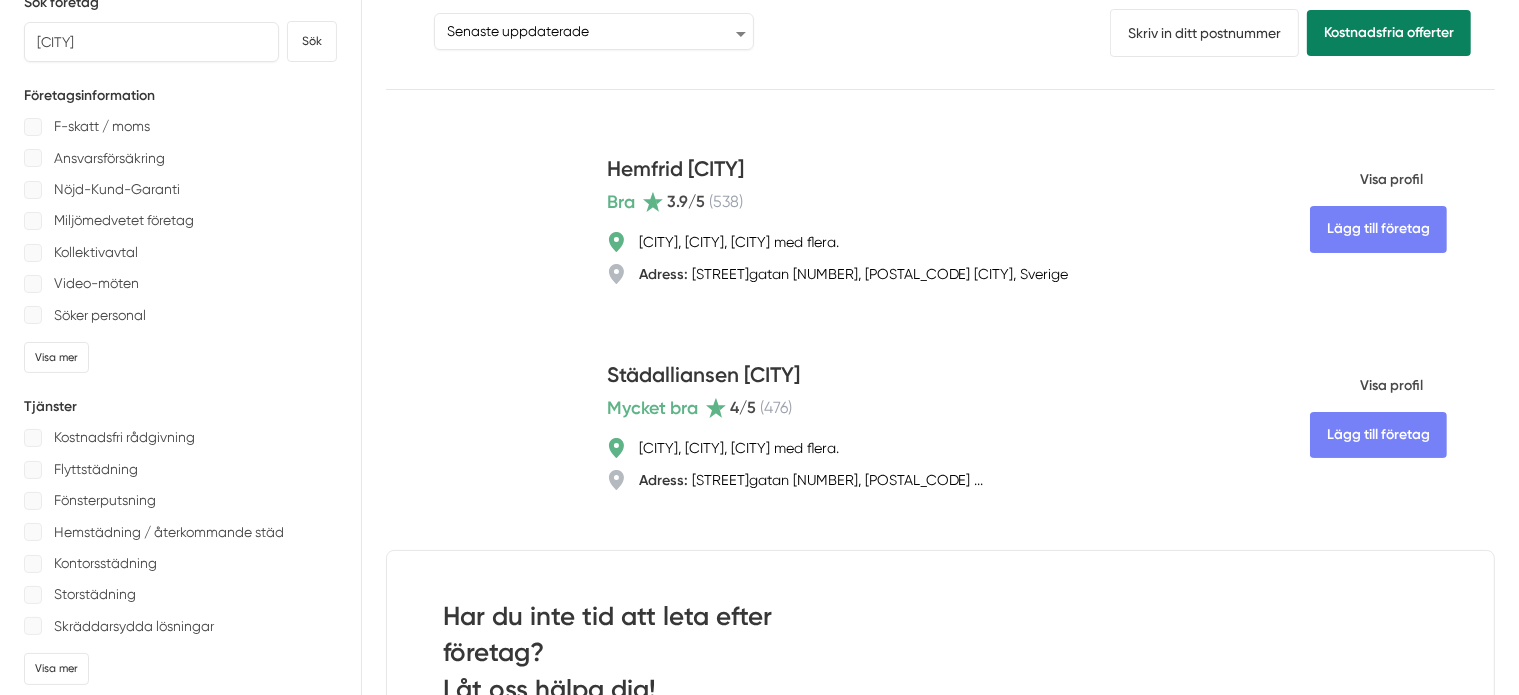 scroll, scrollTop: 0, scrollLeft: 0, axis: both 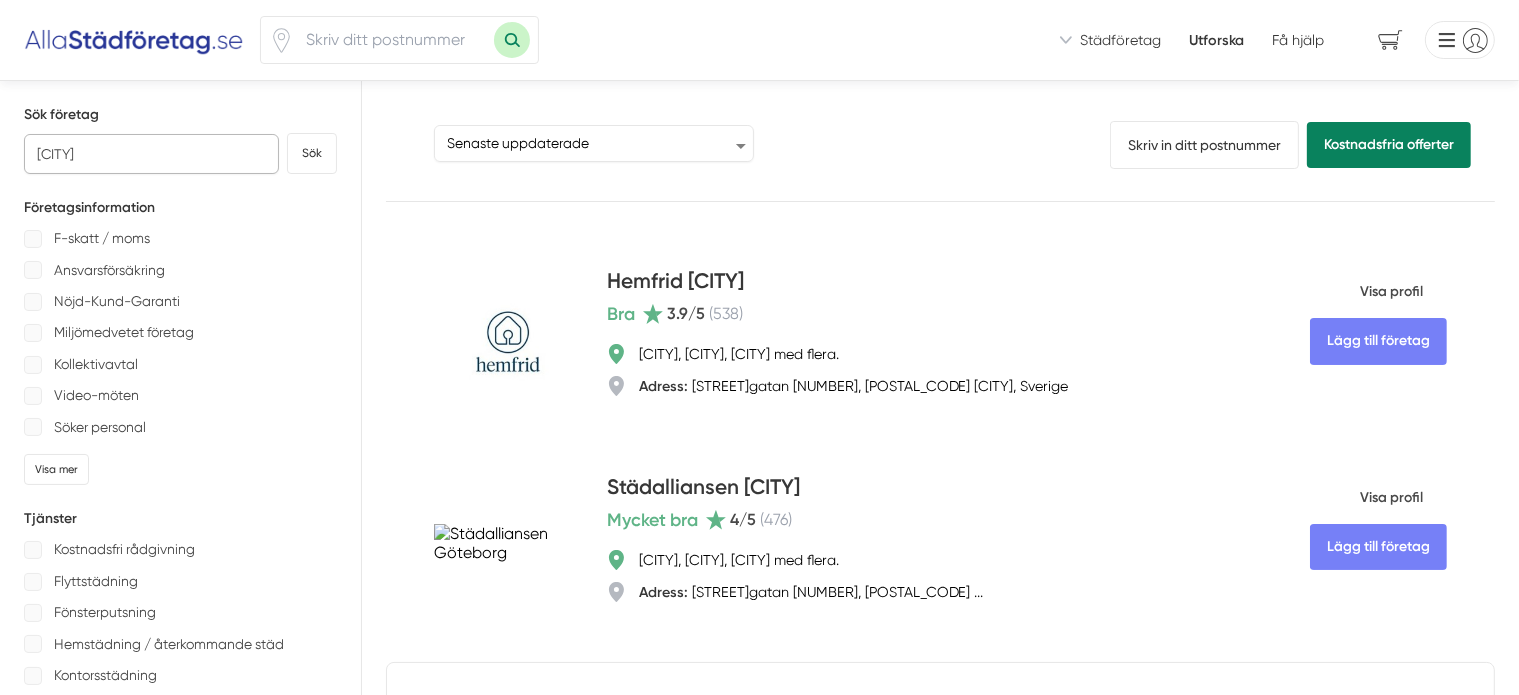 click on "[CITY]" at bounding box center [151, 154] 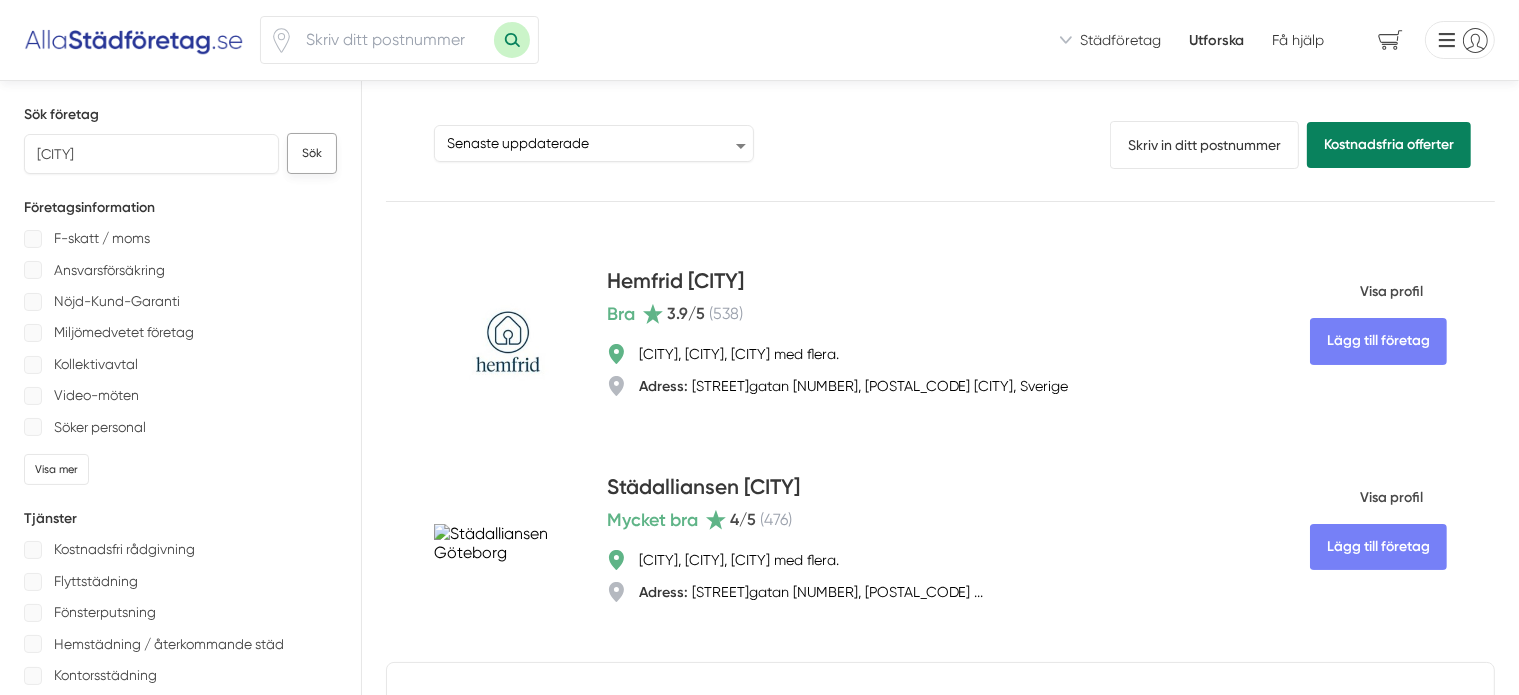 click on "Sök" at bounding box center (312, 153) 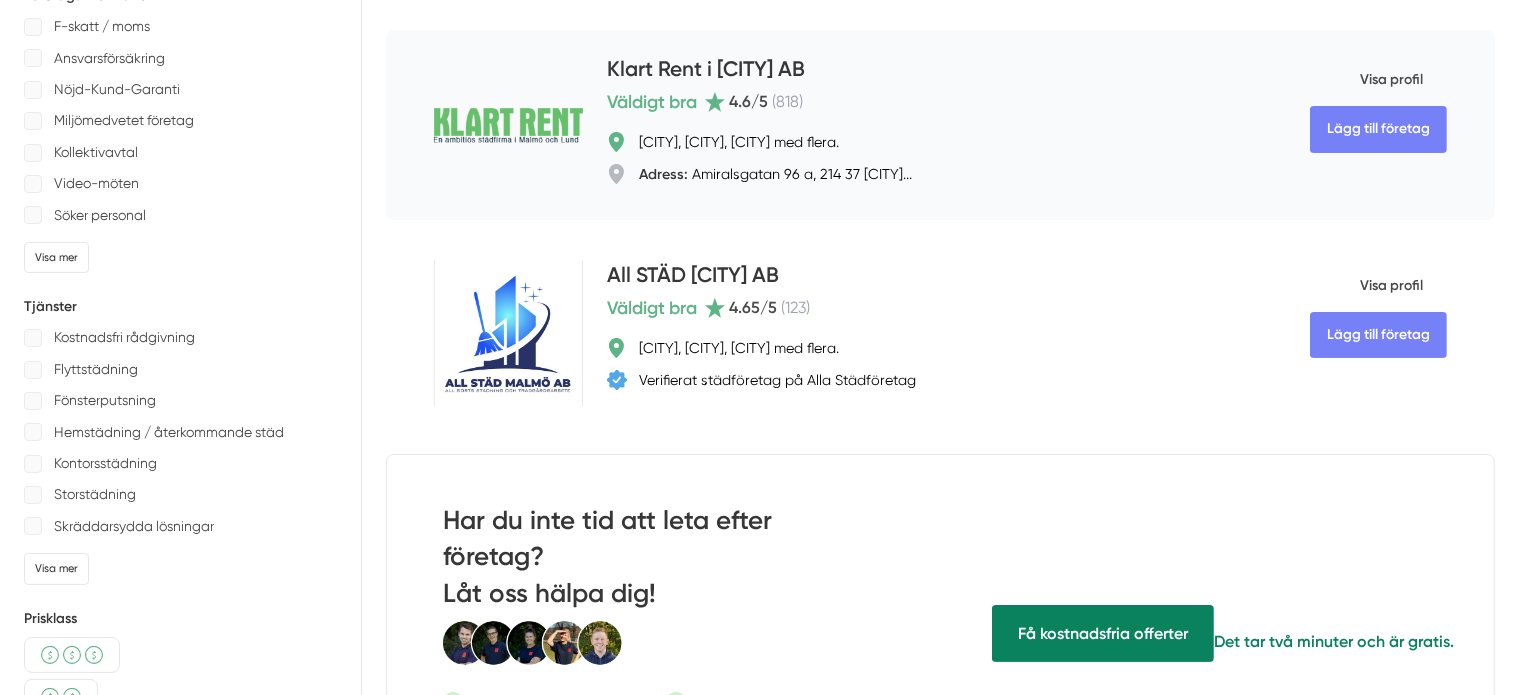 scroll, scrollTop: 200, scrollLeft: 0, axis: vertical 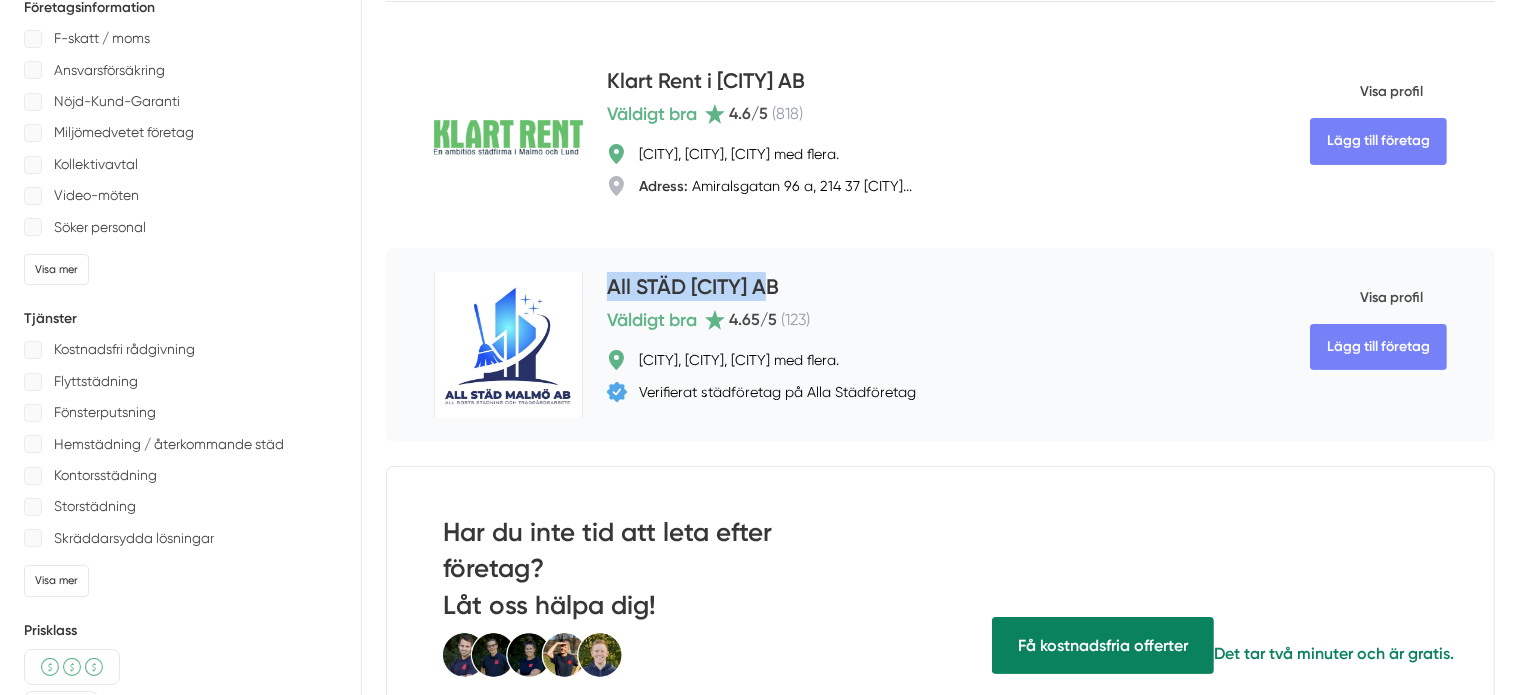 drag, startPoint x: 688, startPoint y: 270, endPoint x: 503, endPoint y: 280, distance: 185.27008 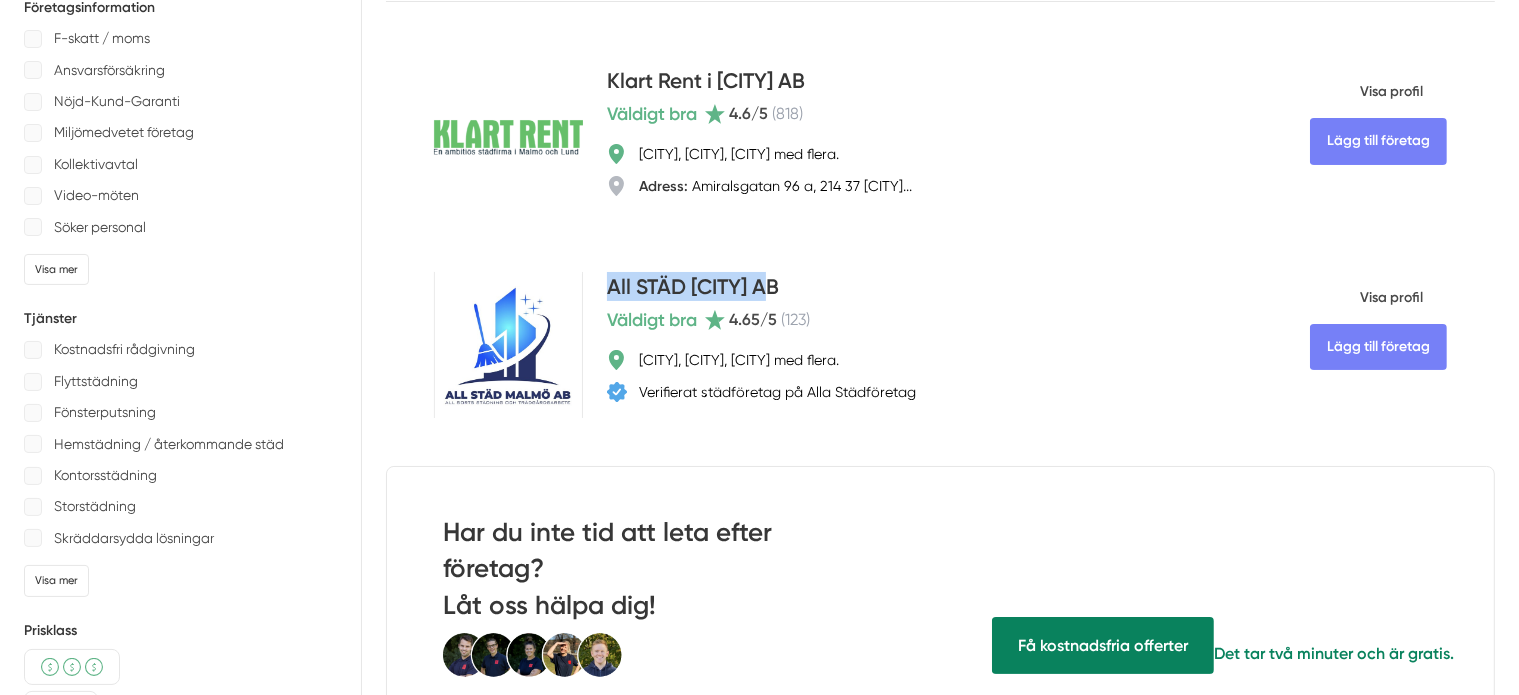 copy on "All STÄD [CITY] AB" 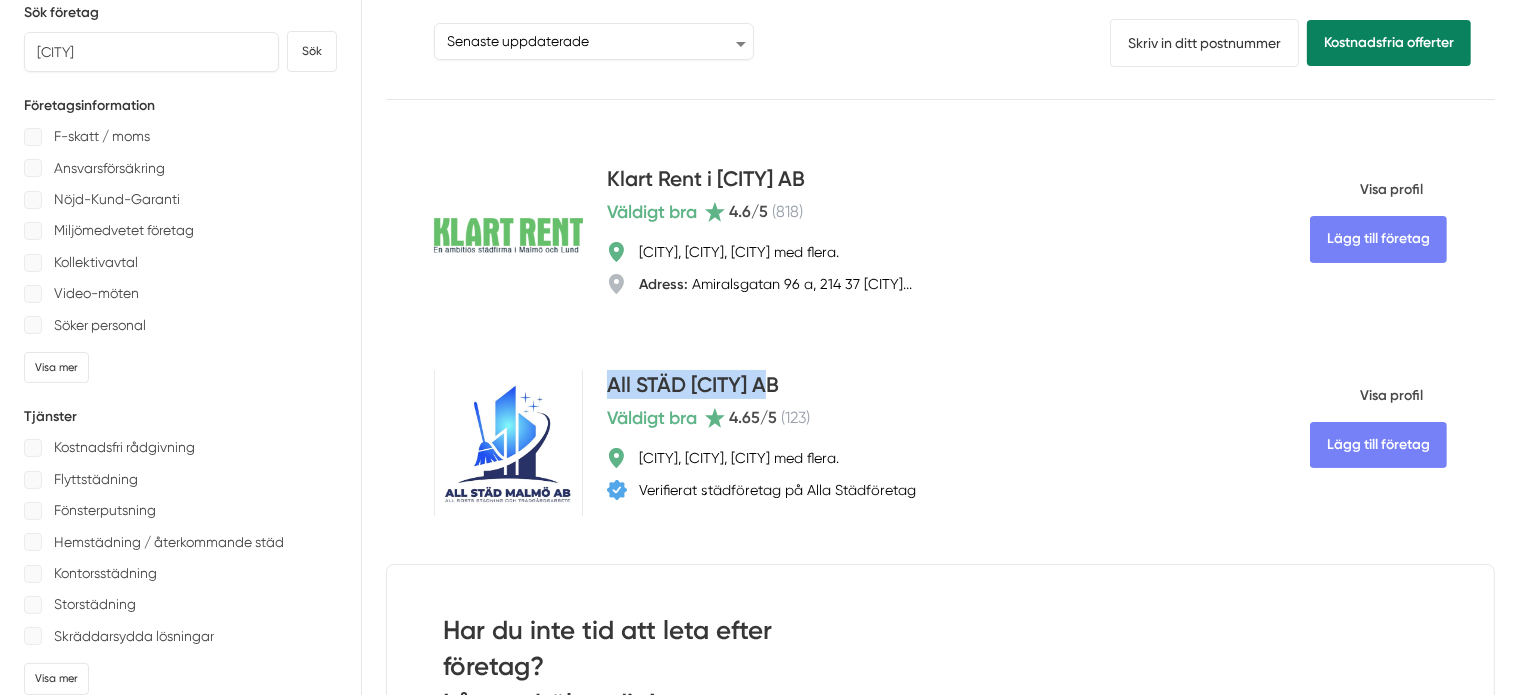 scroll, scrollTop: 0, scrollLeft: 0, axis: both 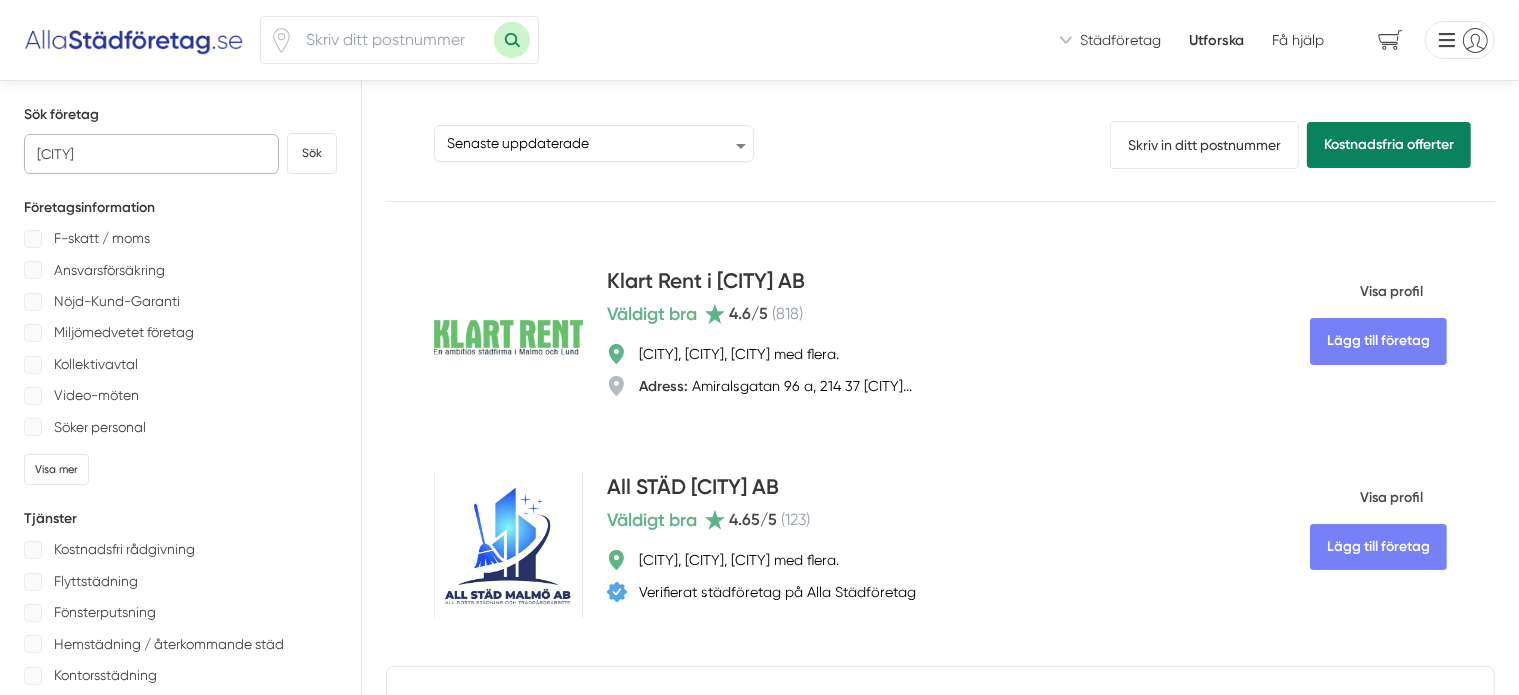click on "[CITY]" at bounding box center [151, 154] 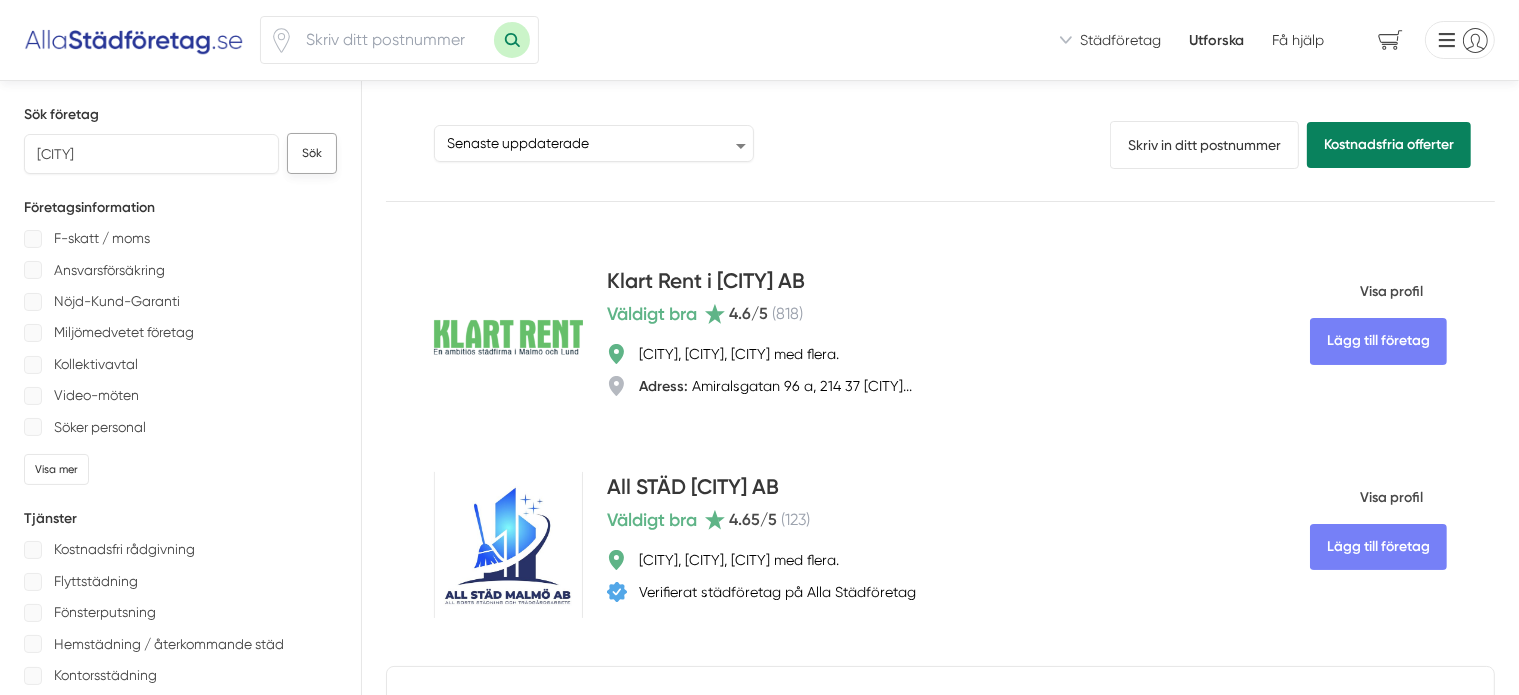 click on "Sök" at bounding box center [312, 153] 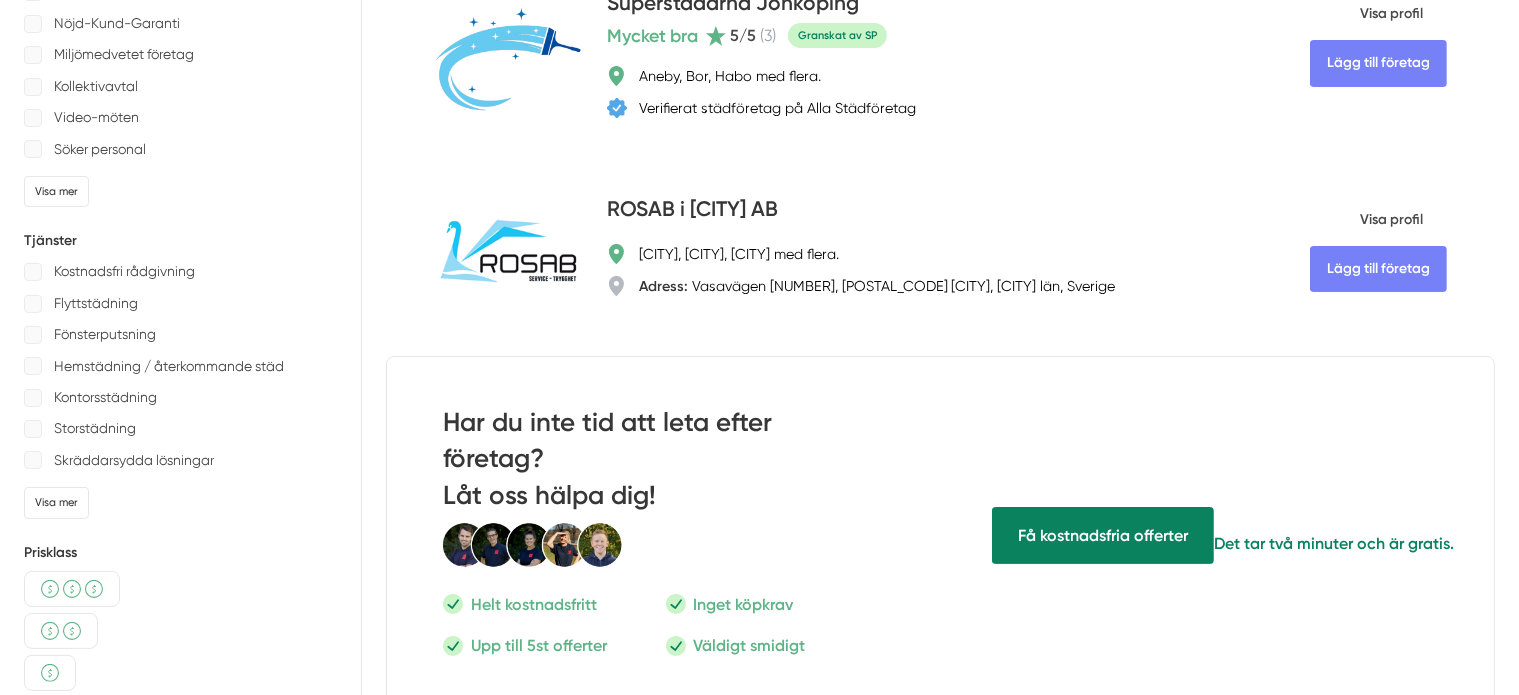 scroll, scrollTop: 0, scrollLeft: 0, axis: both 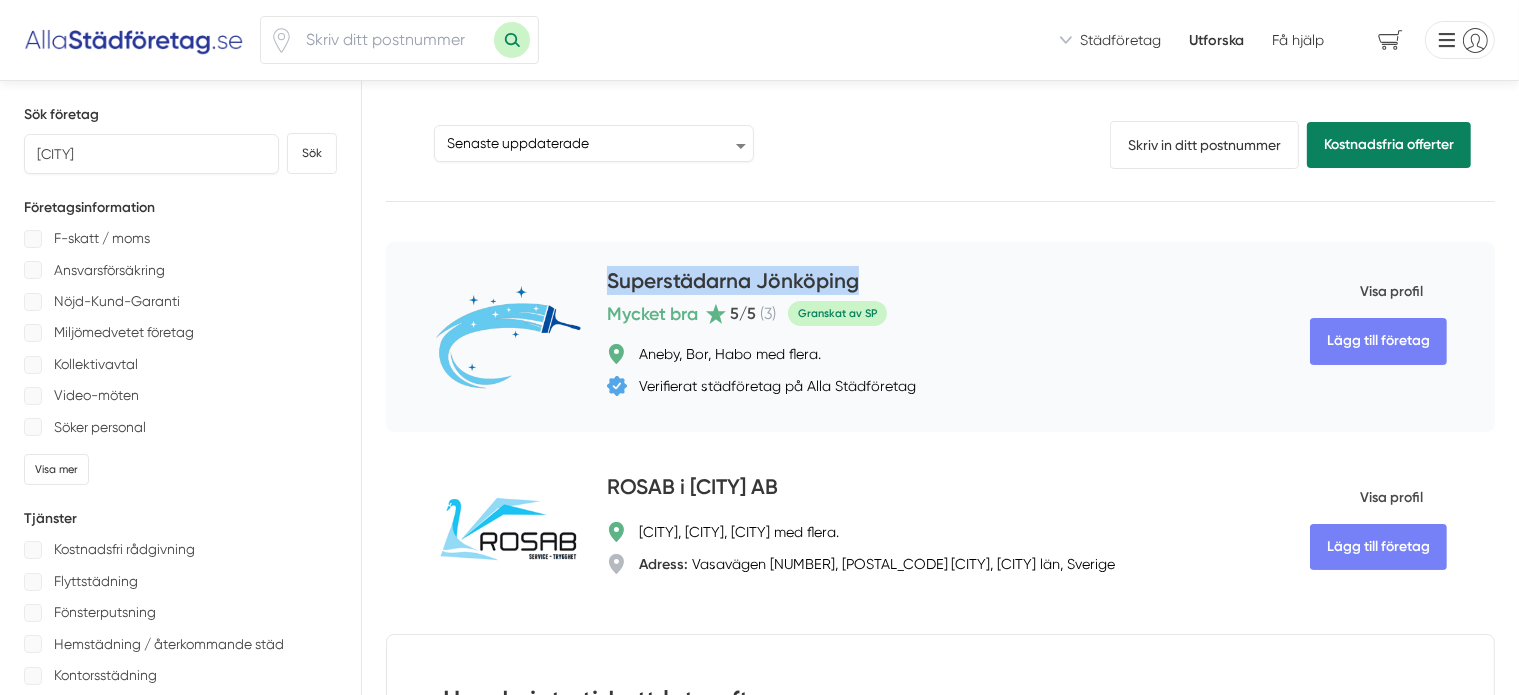drag, startPoint x: 780, startPoint y: 278, endPoint x: 503, endPoint y: 285, distance: 277.08844 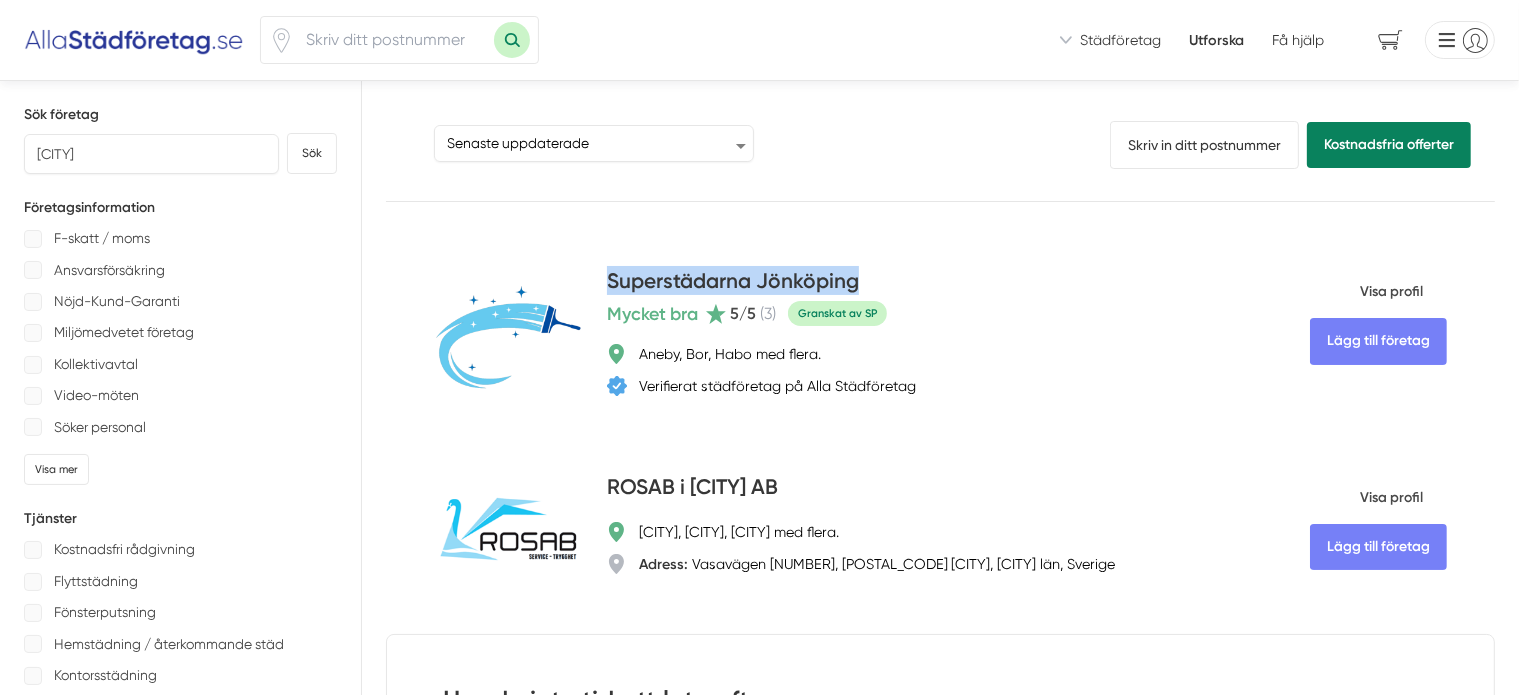 copy on "Superstädarna Jönköping" 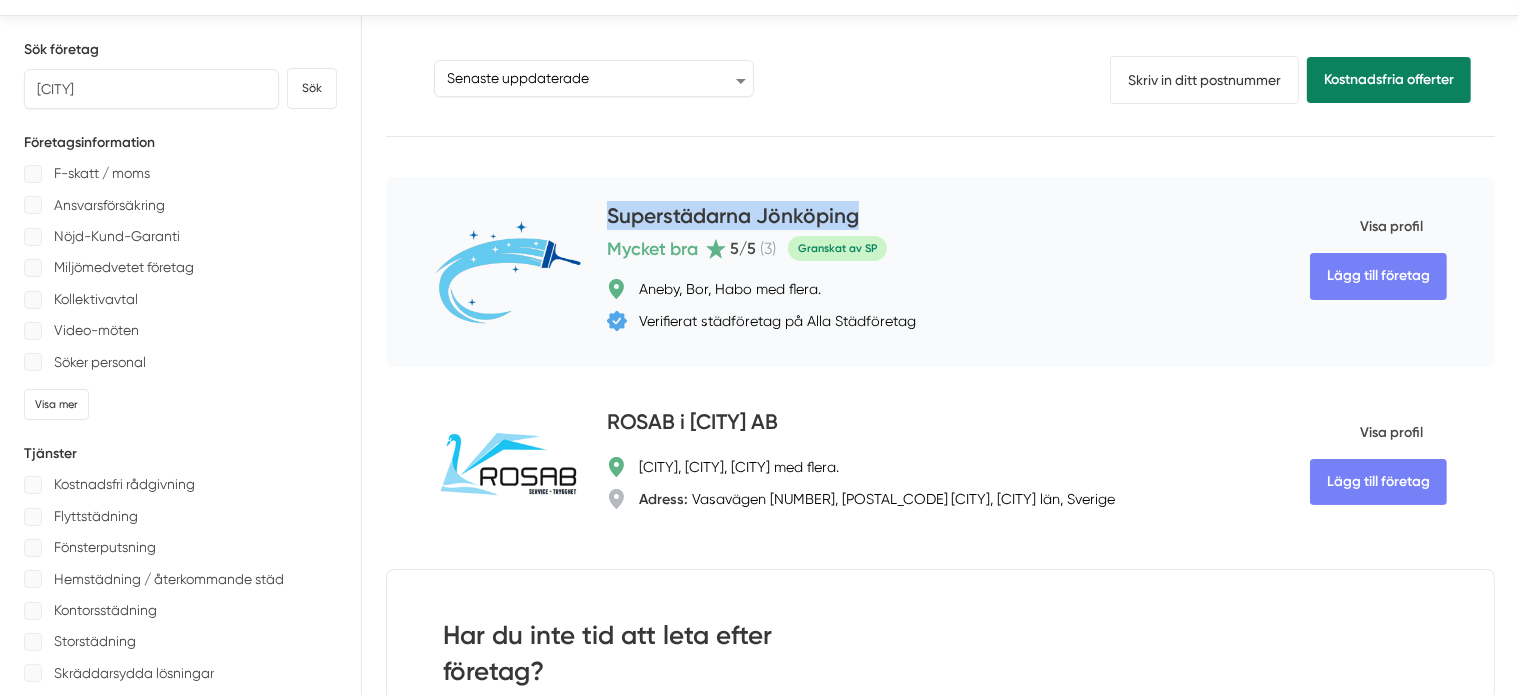 scroll, scrollTop: 100, scrollLeft: 0, axis: vertical 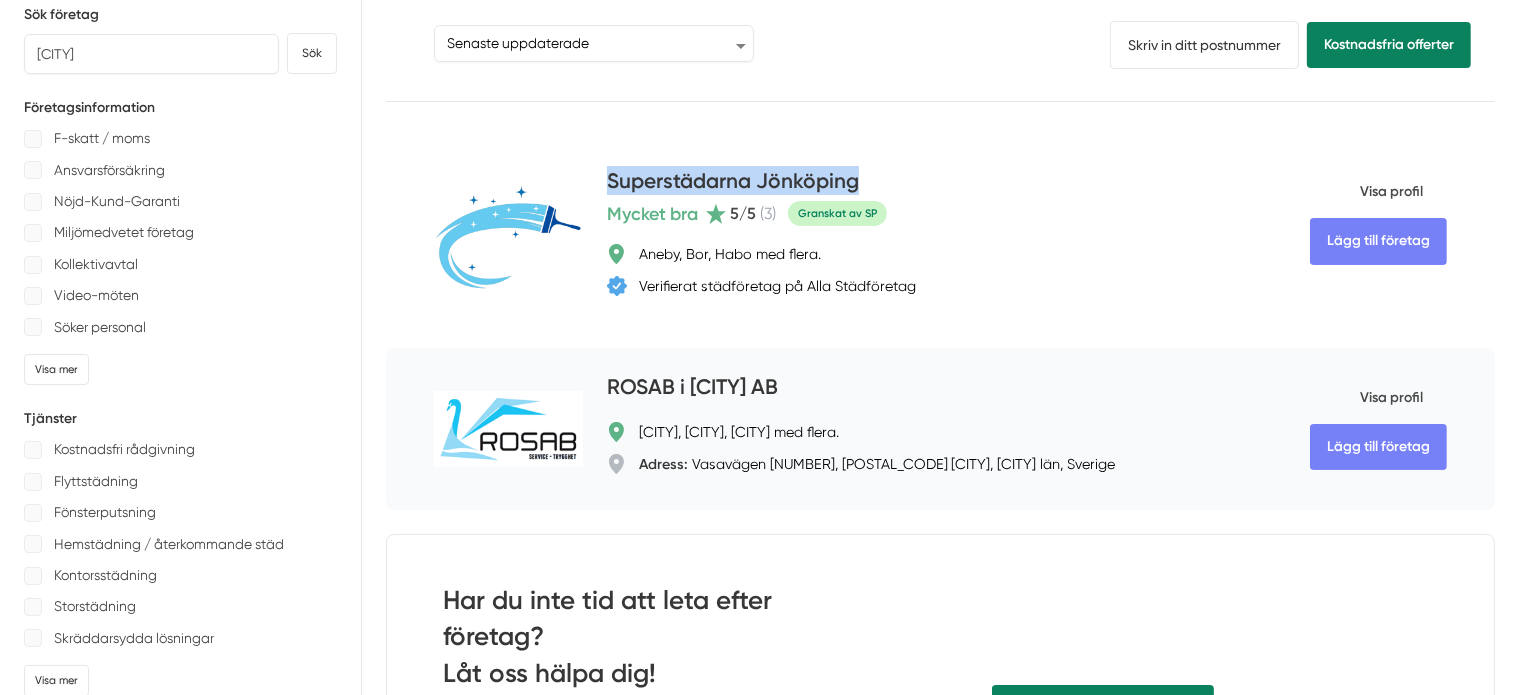 drag, startPoint x: 756, startPoint y: 397, endPoint x: 498, endPoint y: 395, distance: 258.00775 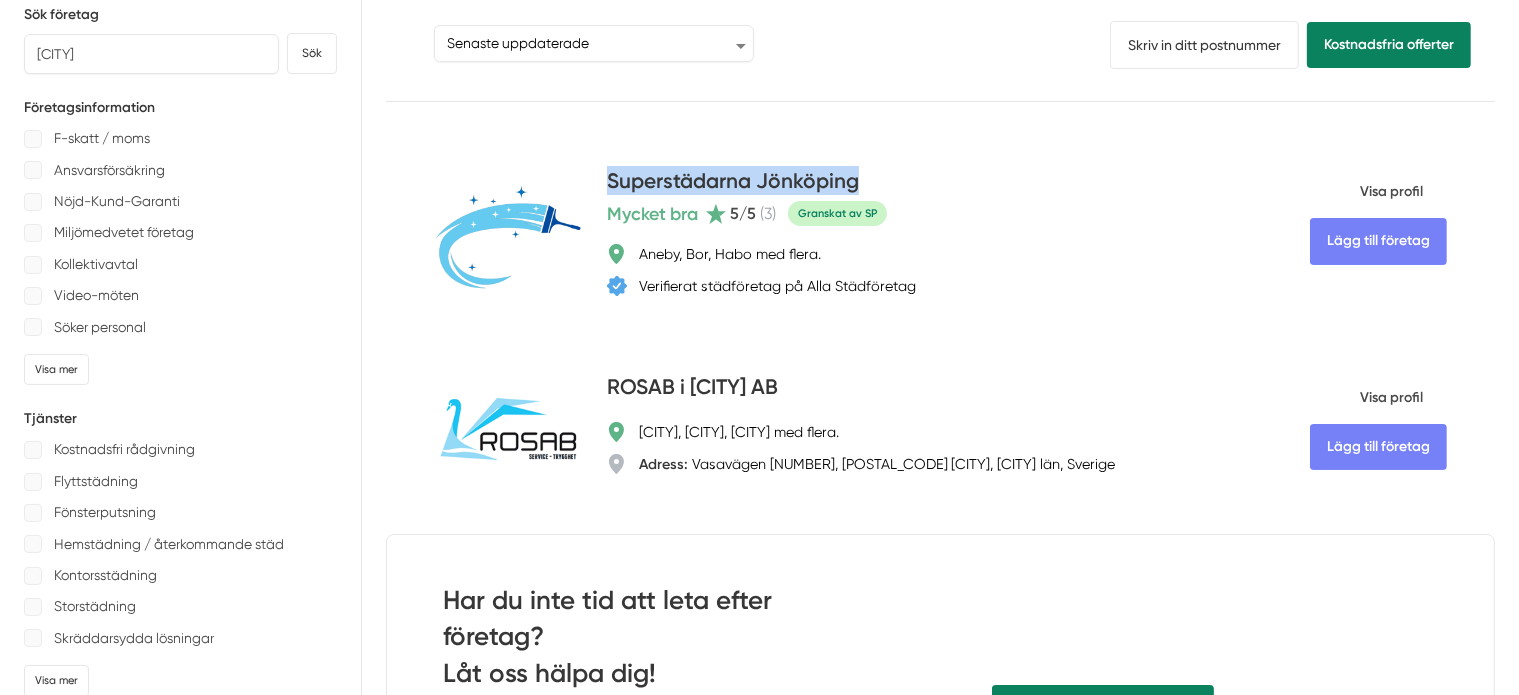 copy on "ROSAB i [CITY] AB" 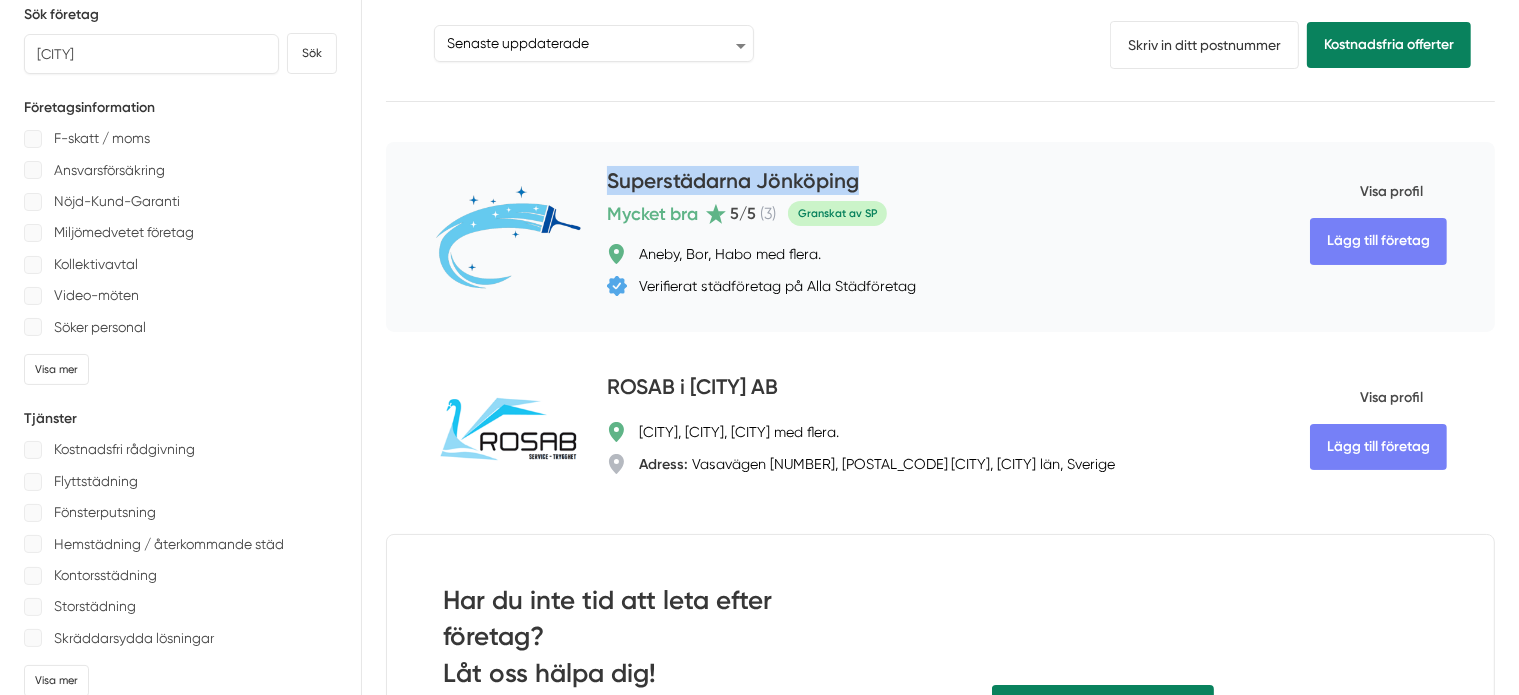 scroll, scrollTop: 0, scrollLeft: 0, axis: both 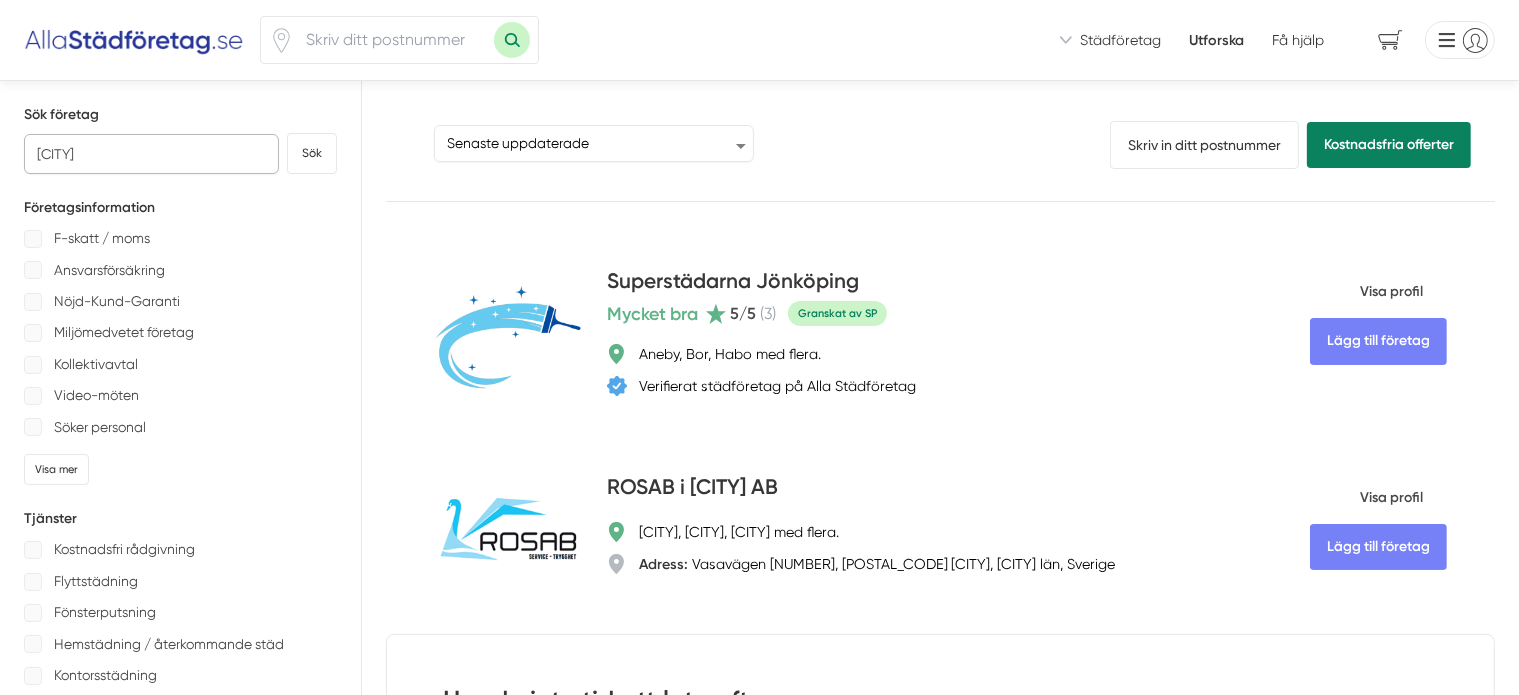 click on "[CITY]" at bounding box center [151, 154] 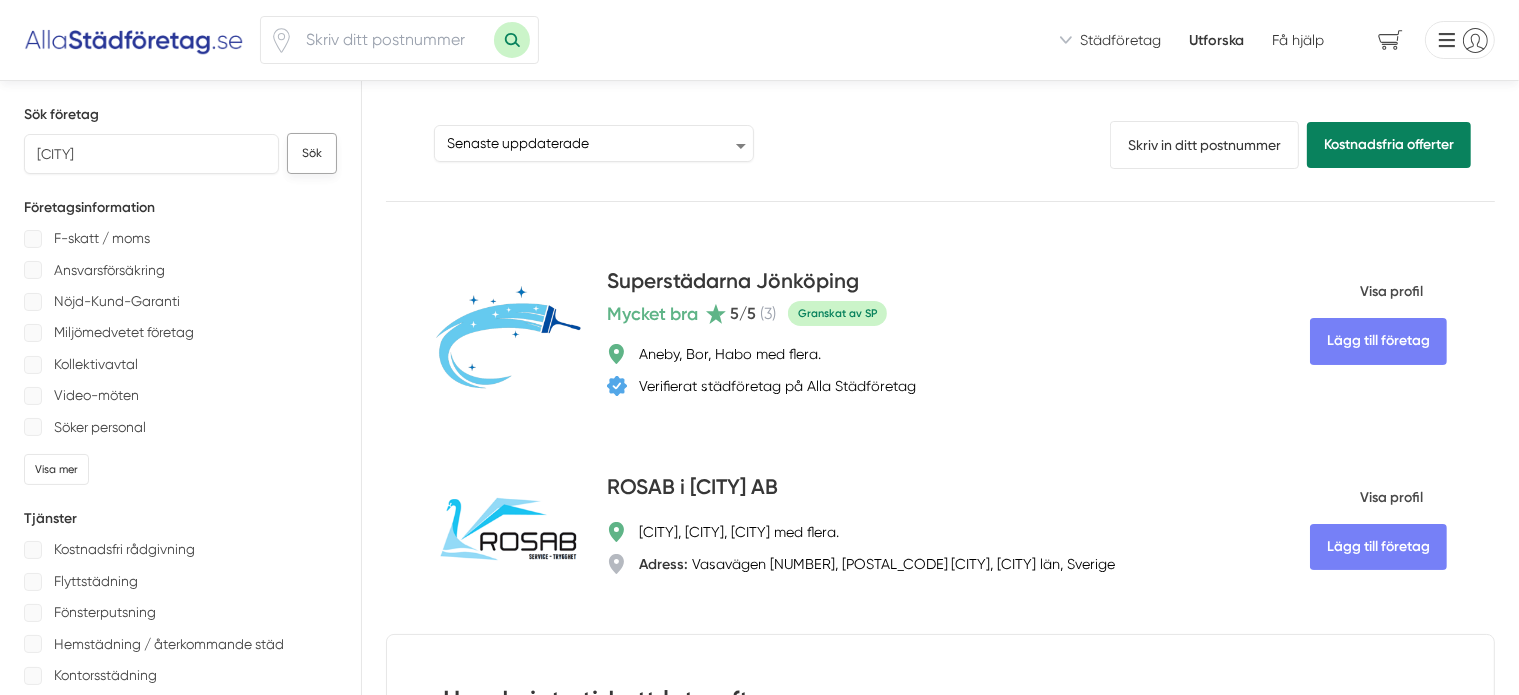 click on "Sök" at bounding box center (312, 153) 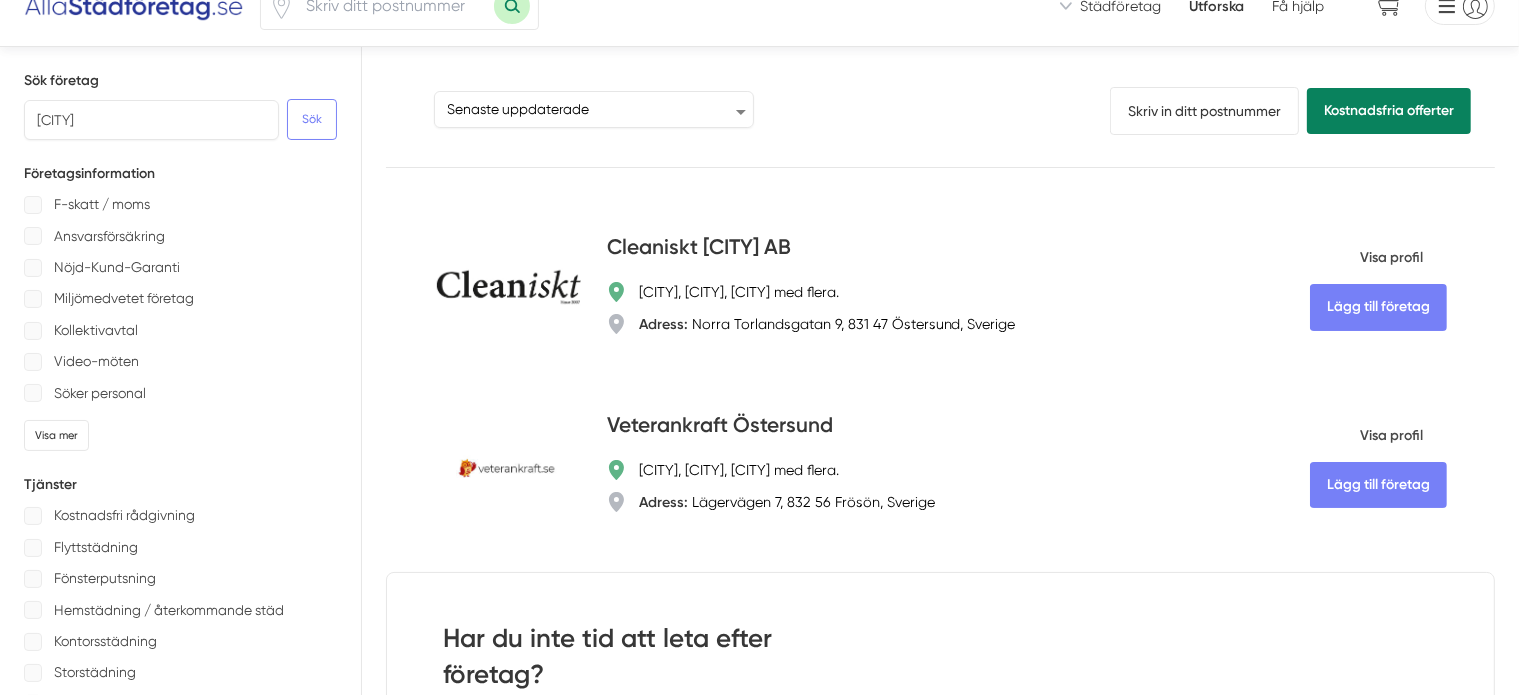 scroll, scrollTop: 0, scrollLeft: 0, axis: both 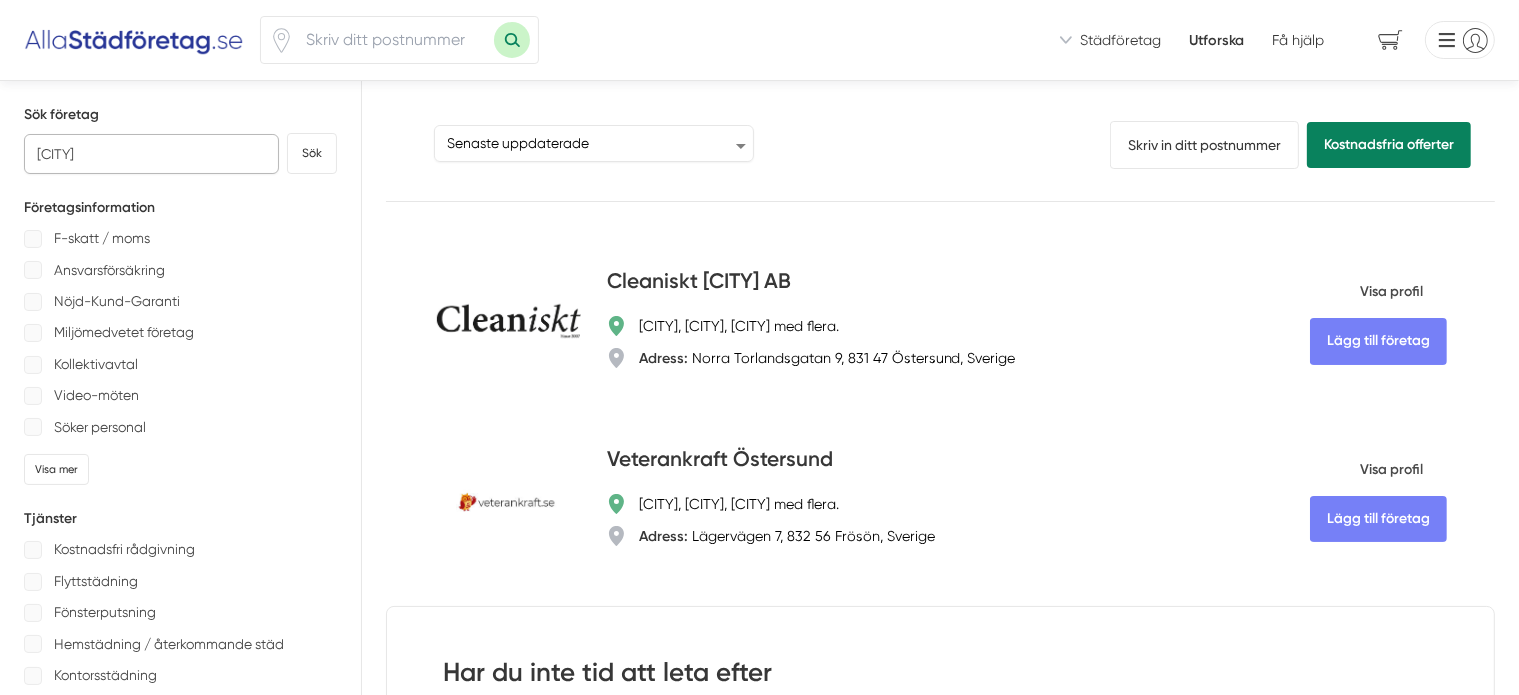 click on "[CITY]" at bounding box center (151, 154) 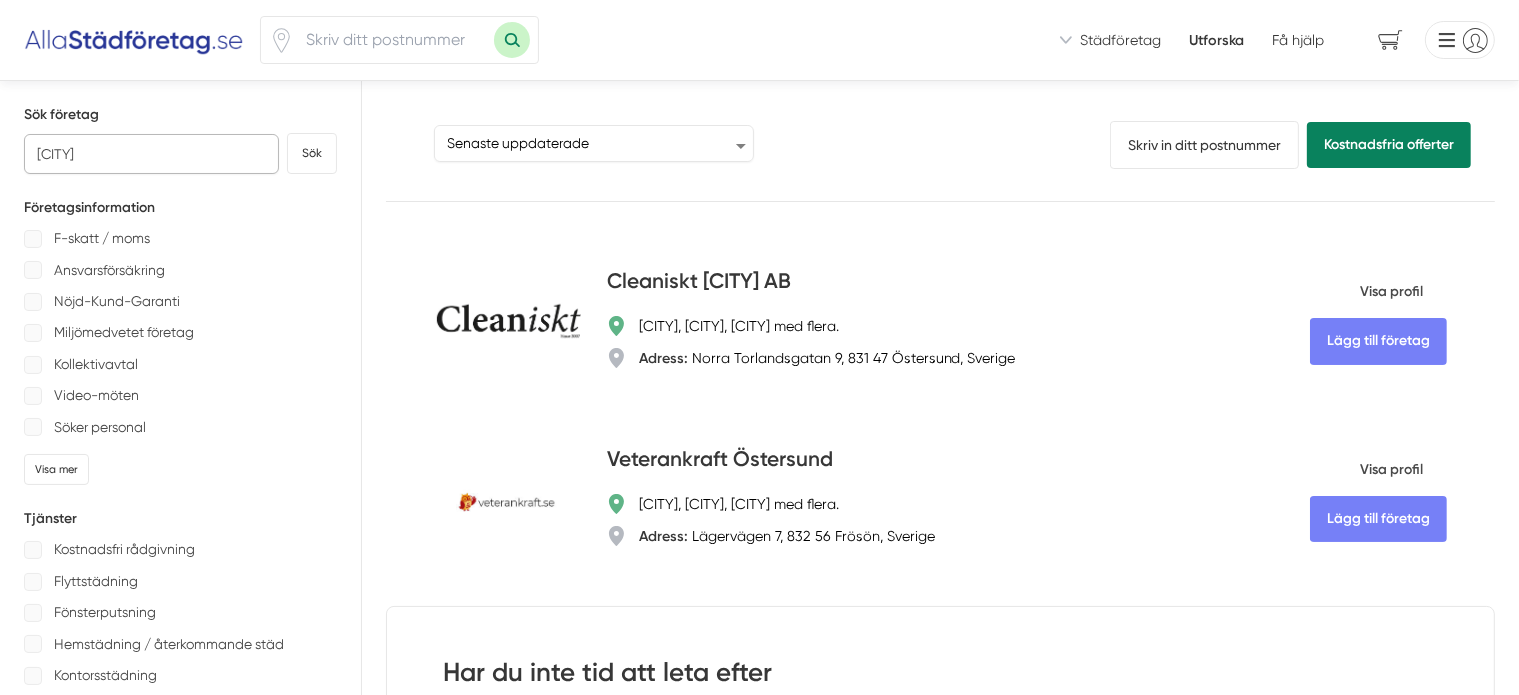 click on "Sök" at bounding box center (312, 153) 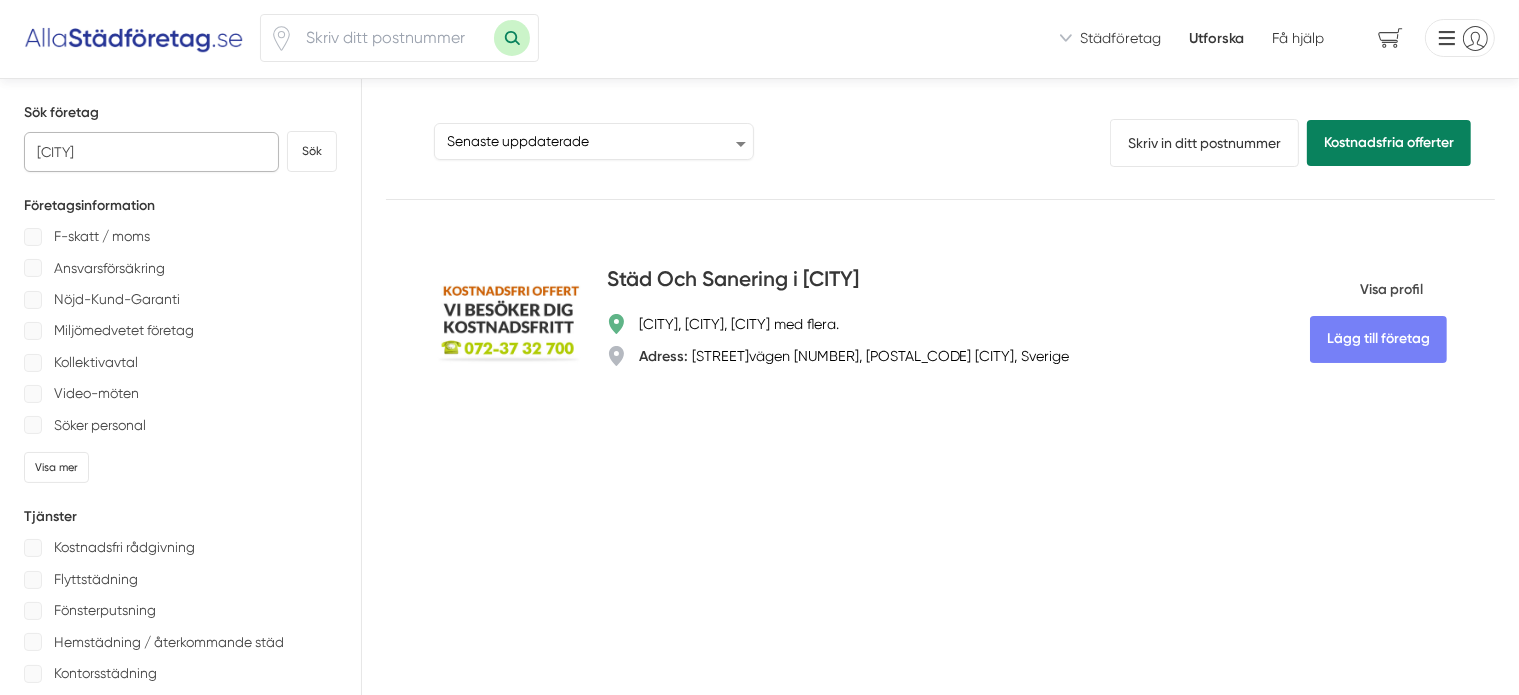 scroll, scrollTop: 0, scrollLeft: 0, axis: both 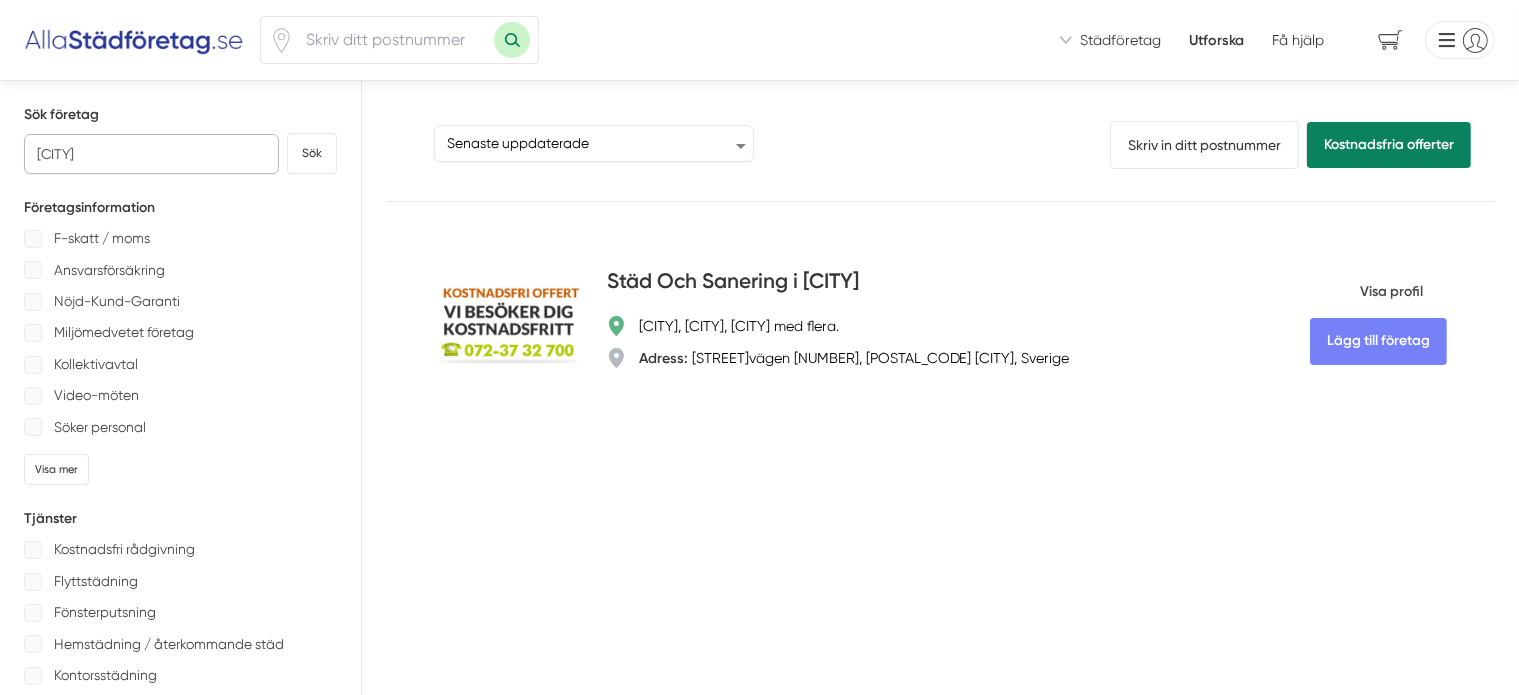 click on "[CITY]" at bounding box center [151, 154] 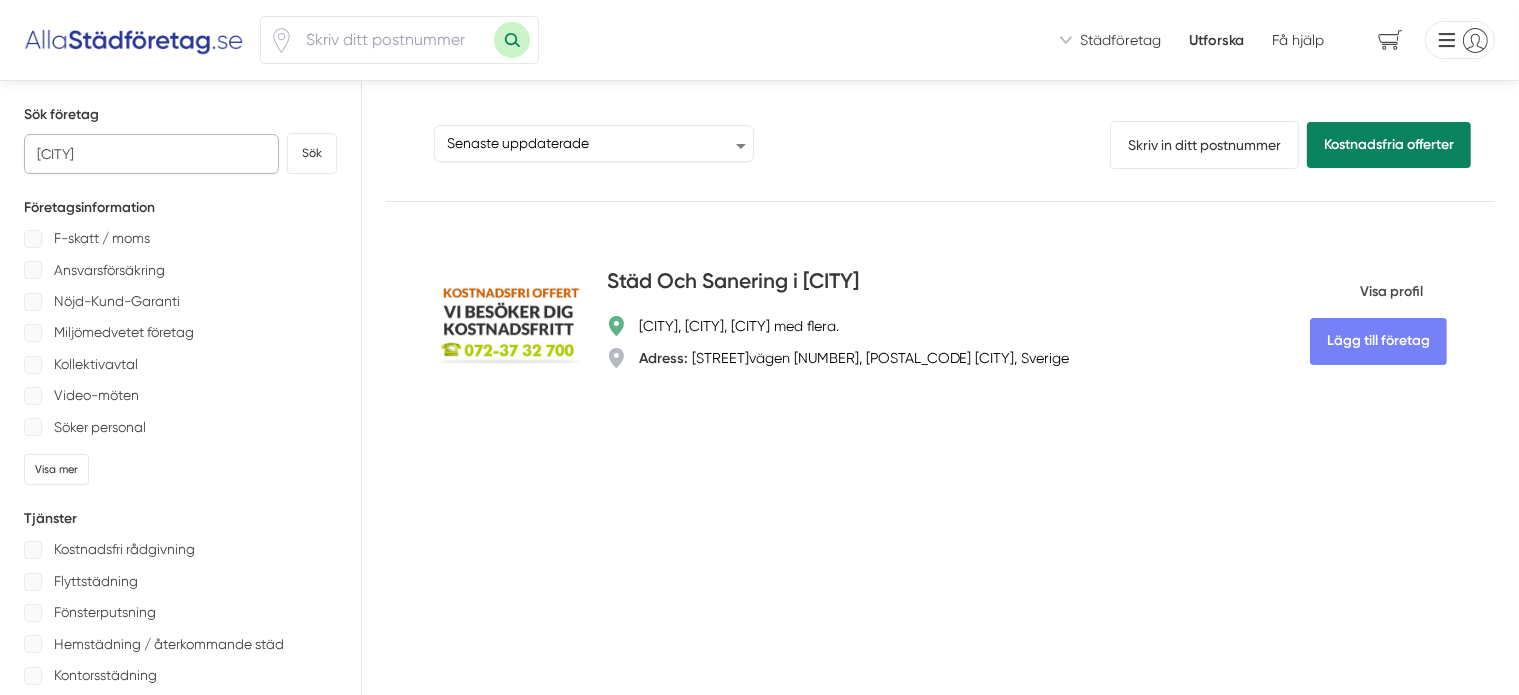 click on "Sök" at bounding box center [312, 153] 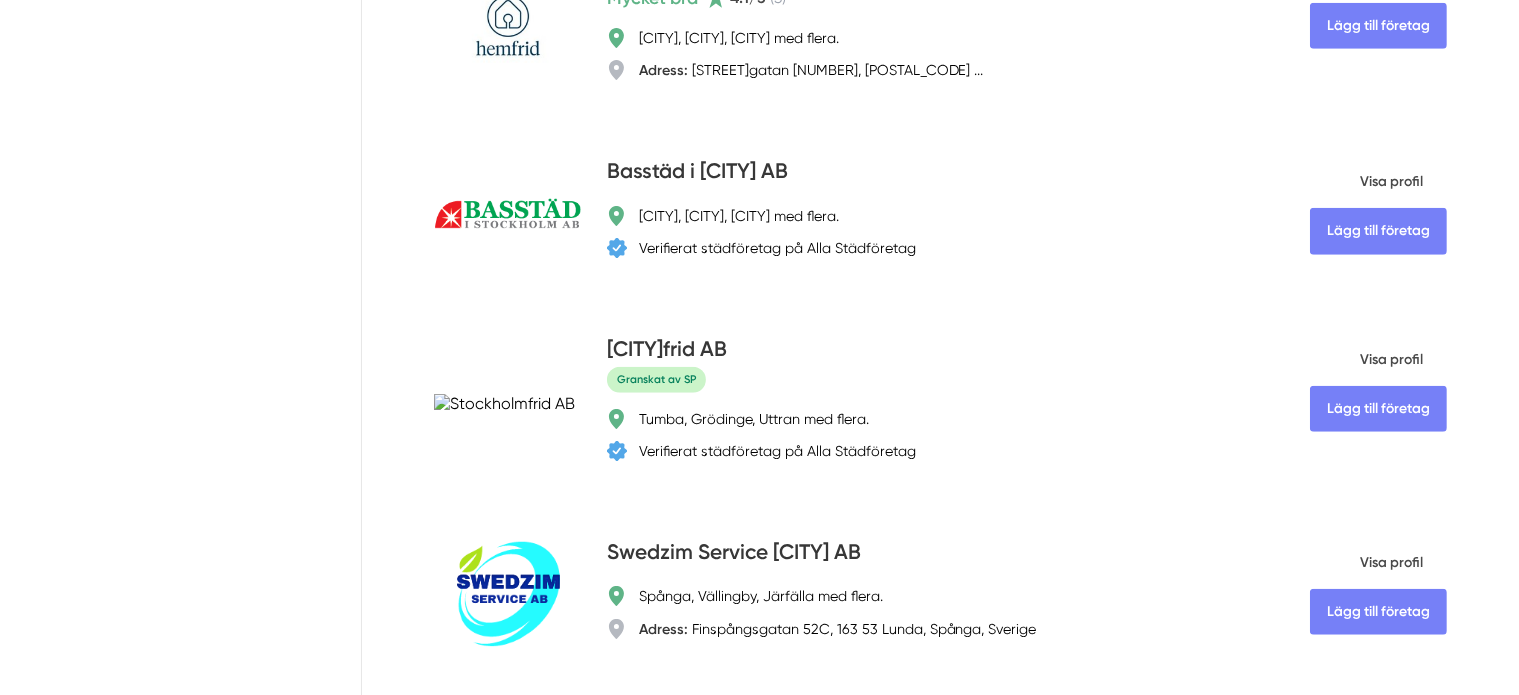 scroll, scrollTop: 1731, scrollLeft: 0, axis: vertical 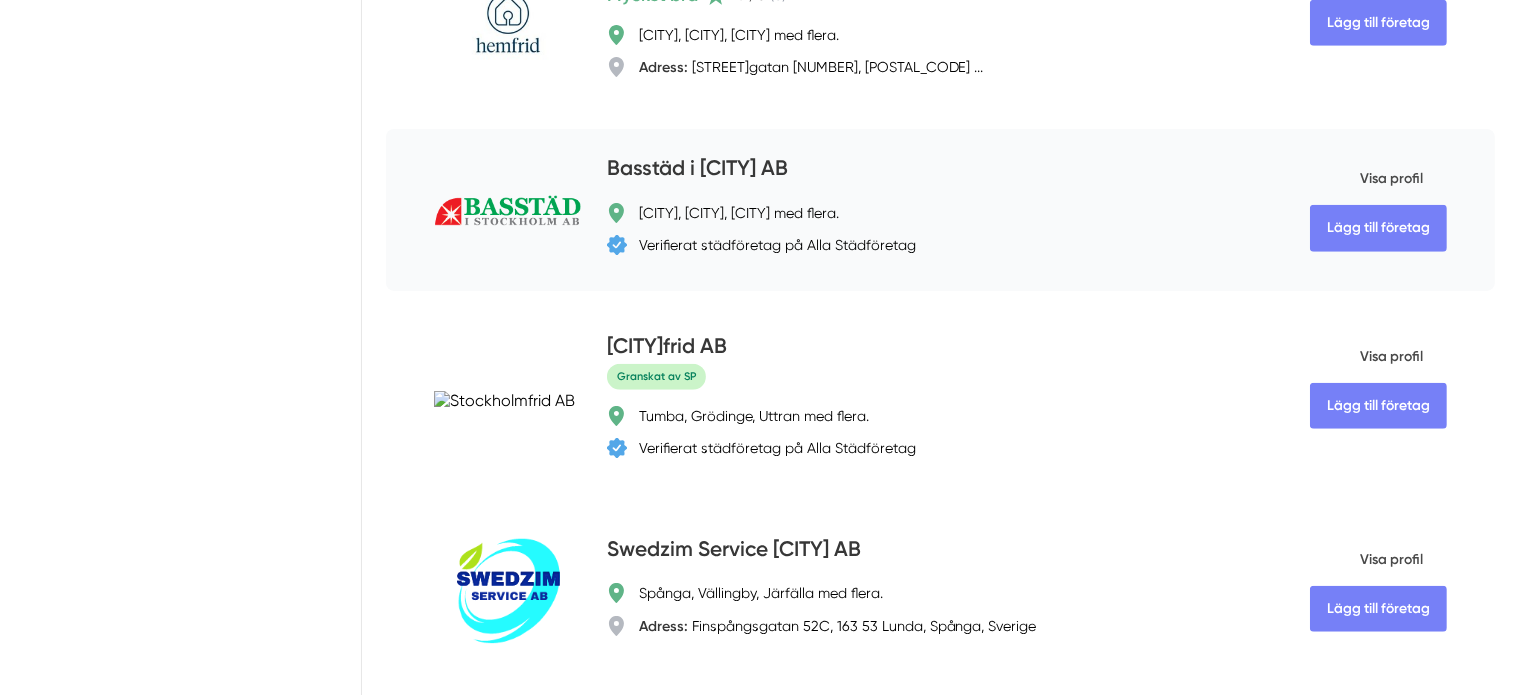 drag, startPoint x: 814, startPoint y: 136, endPoint x: 499, endPoint y: 120, distance: 315.4061 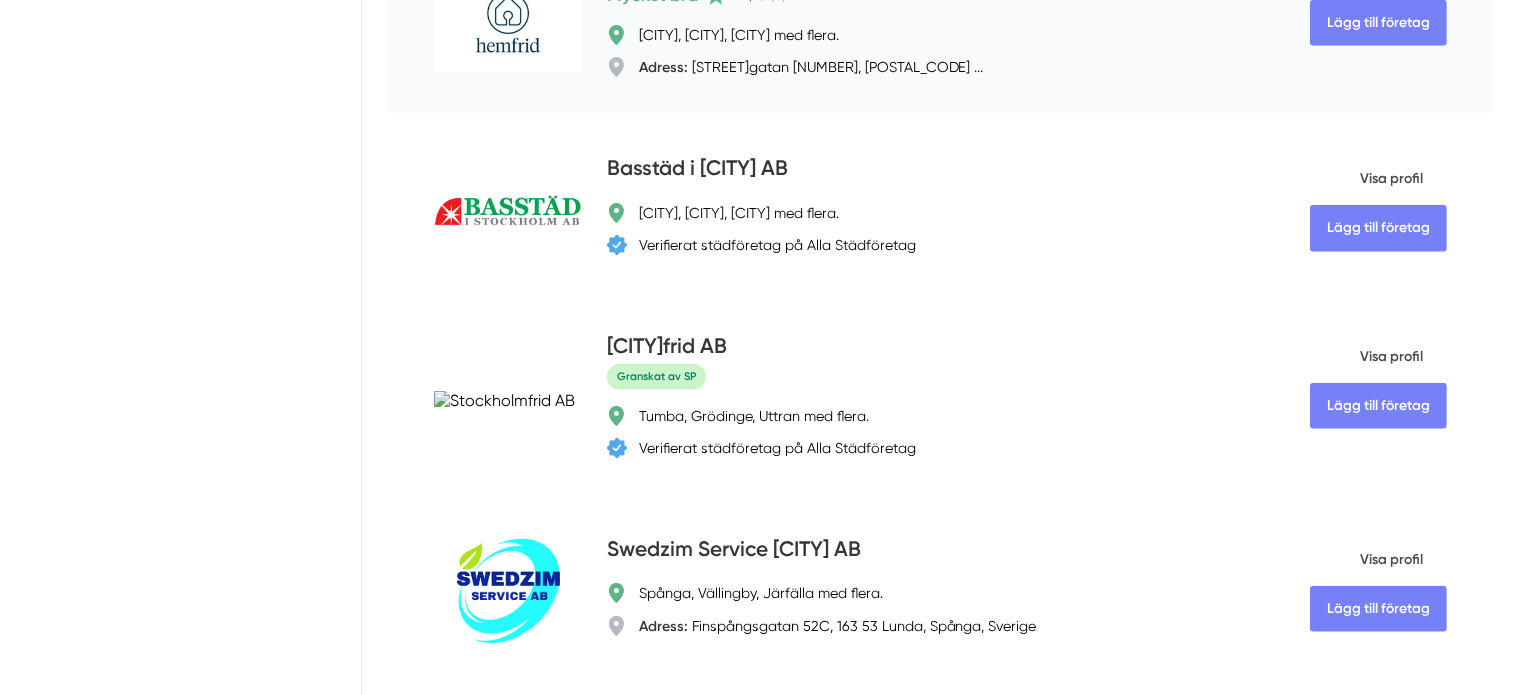 copy on "Basstäd i [CITY] AB" 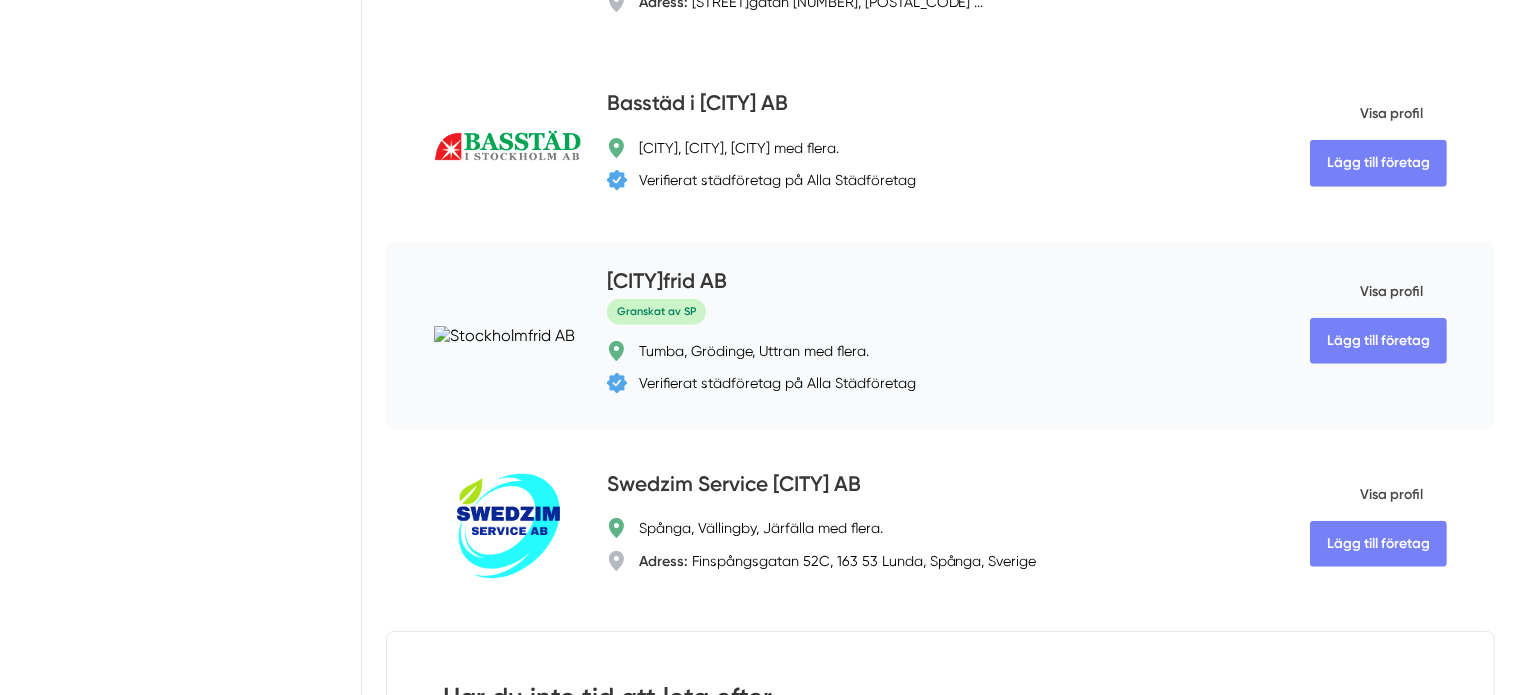 scroll, scrollTop: 1831, scrollLeft: 0, axis: vertical 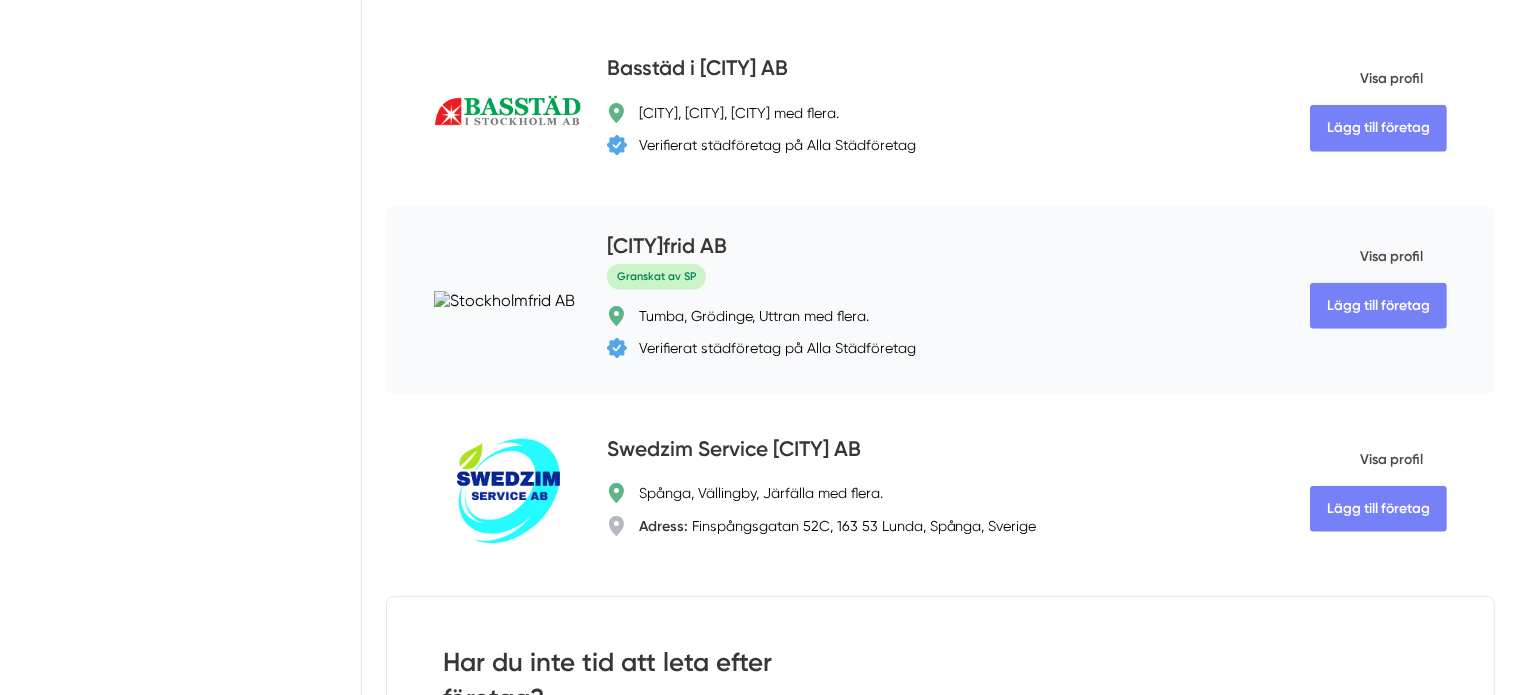 drag, startPoint x: 698, startPoint y: 211, endPoint x: 495, endPoint y: 203, distance: 203.15758 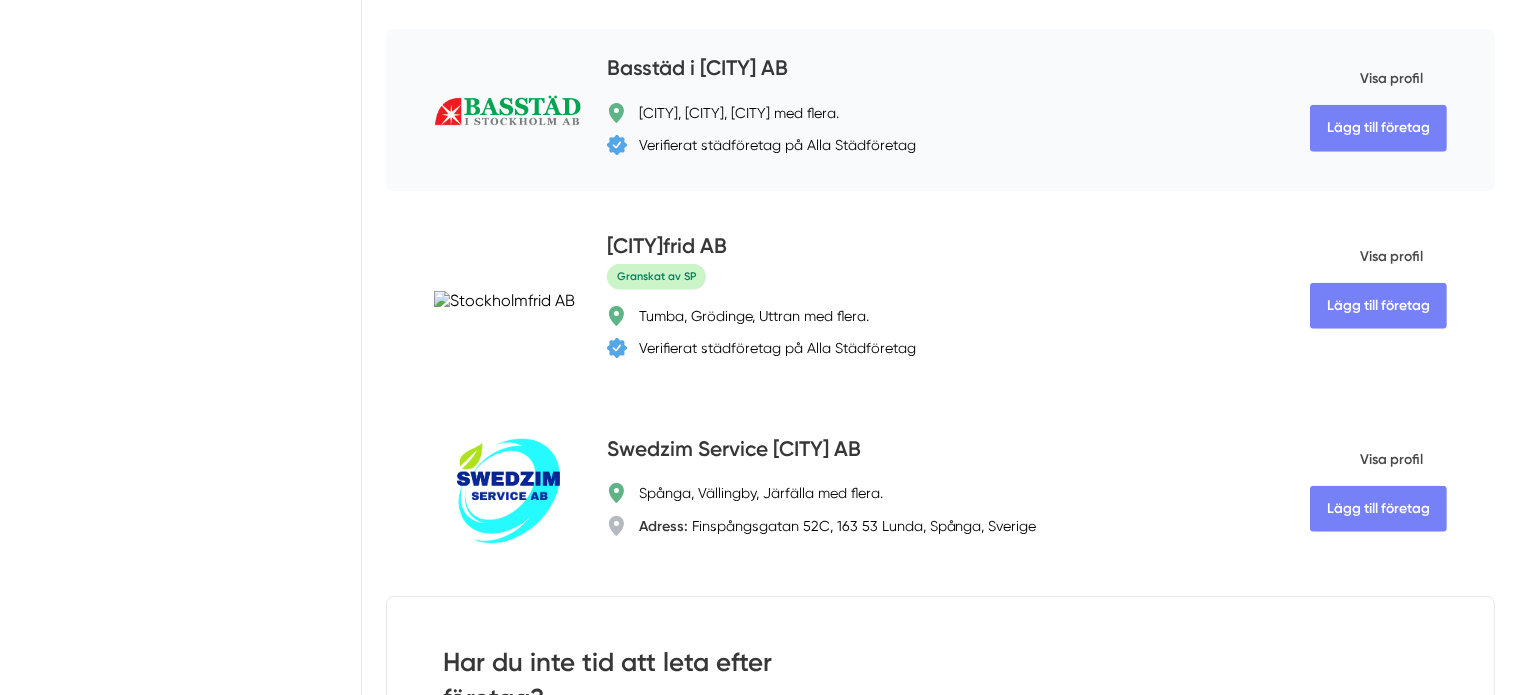 copy on "[CITY]frid AB" 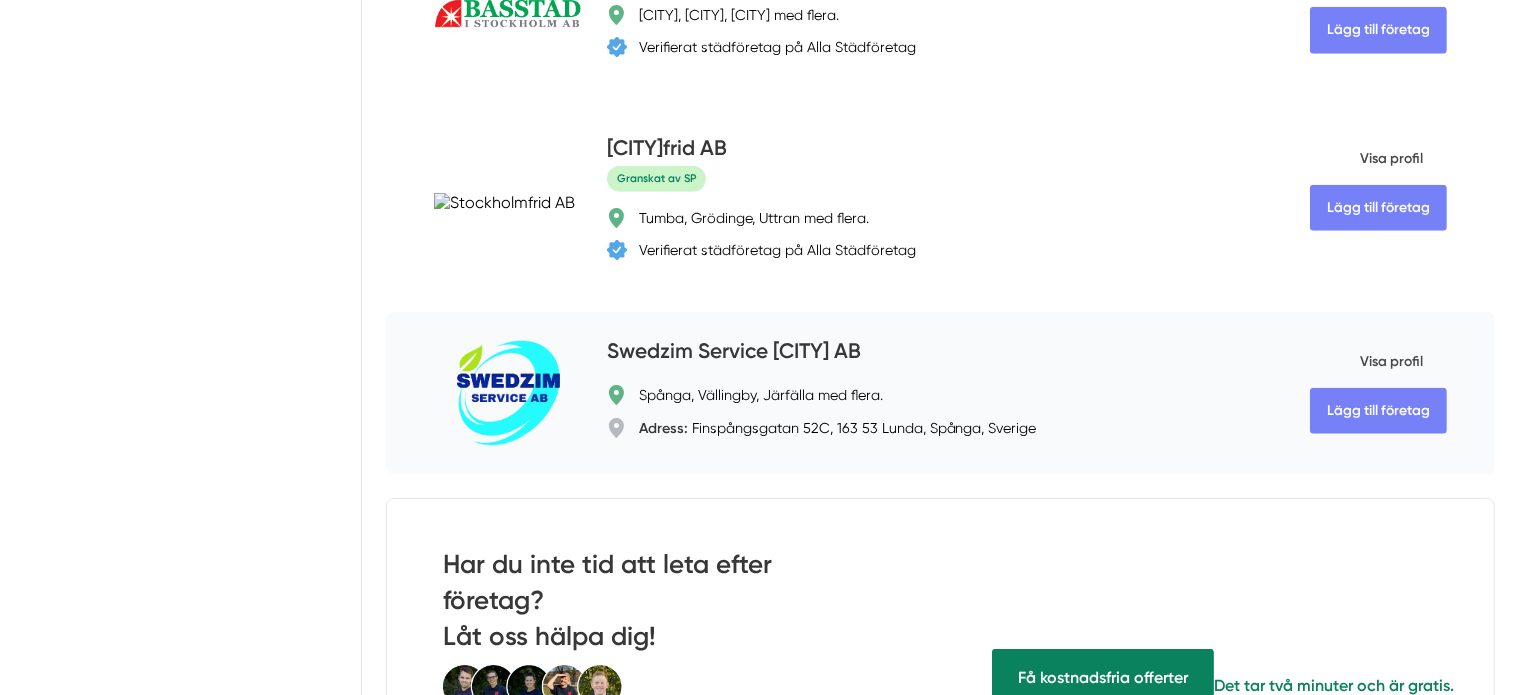 scroll, scrollTop: 1931, scrollLeft: 0, axis: vertical 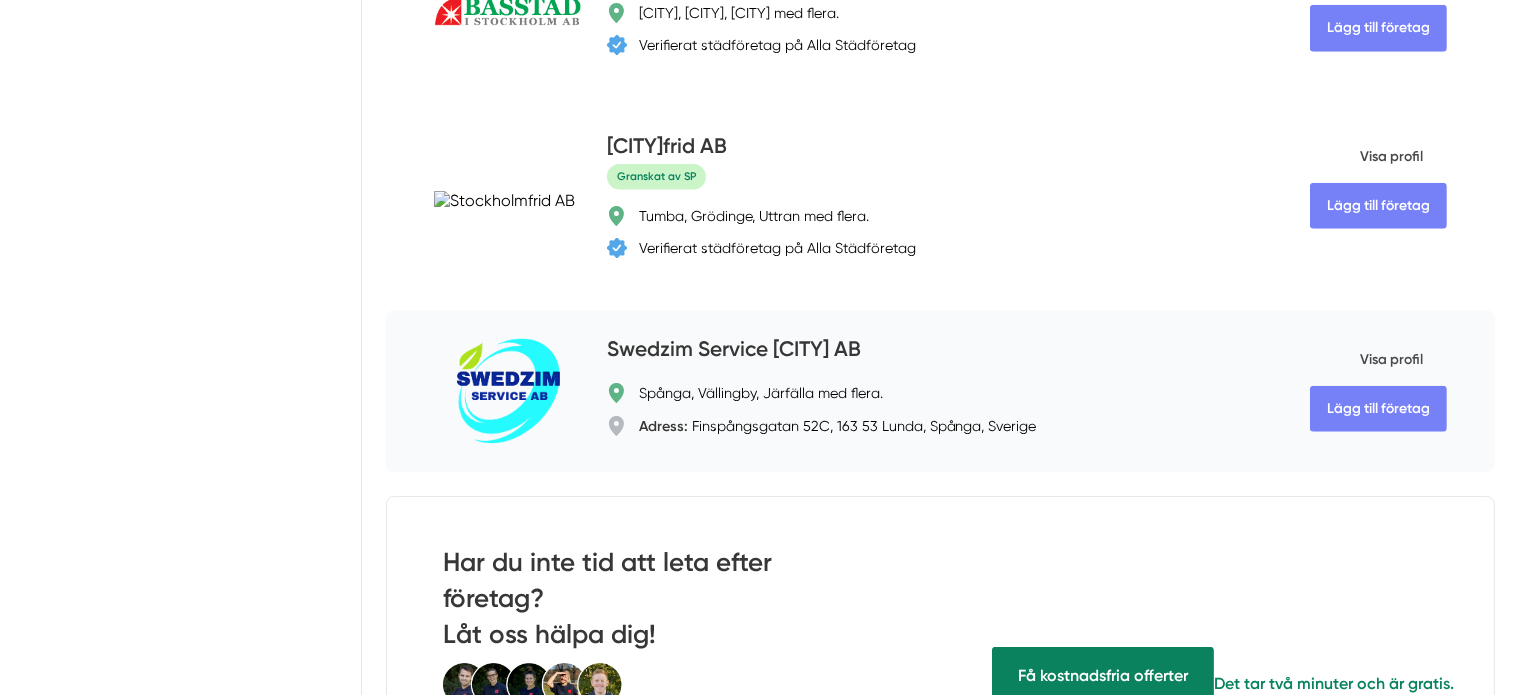 drag, startPoint x: 863, startPoint y: 310, endPoint x: 508, endPoint y: 295, distance: 355.31677 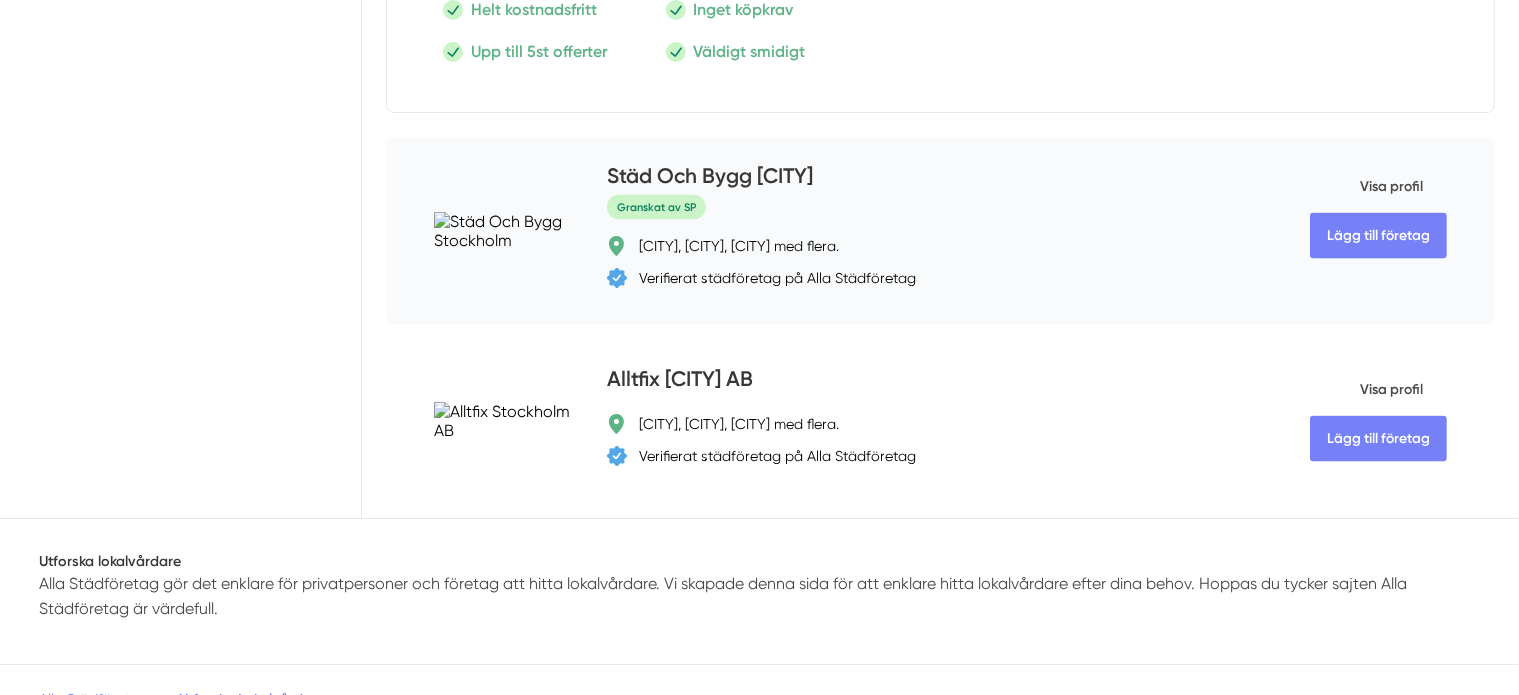 scroll, scrollTop: 2631, scrollLeft: 0, axis: vertical 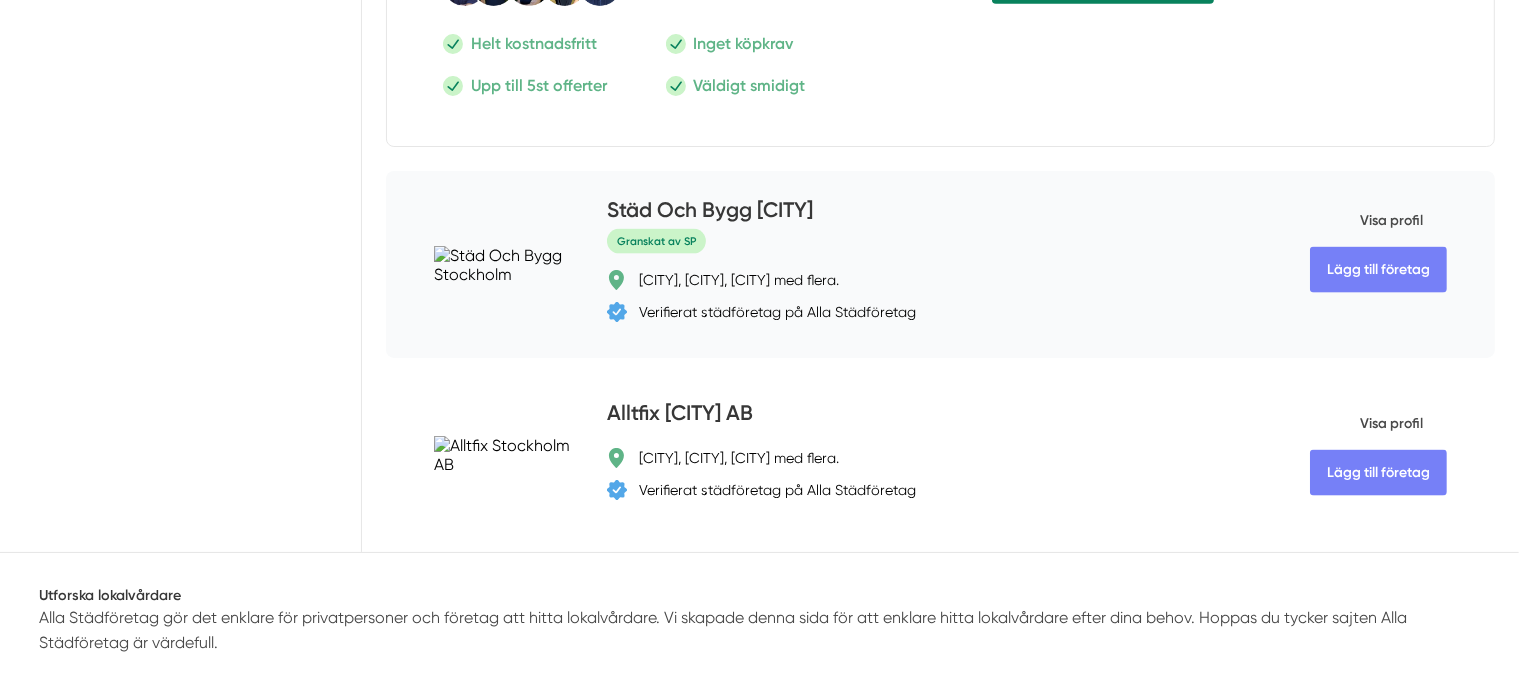 drag, startPoint x: 802, startPoint y: 150, endPoint x: 500, endPoint y: 153, distance: 302.0149 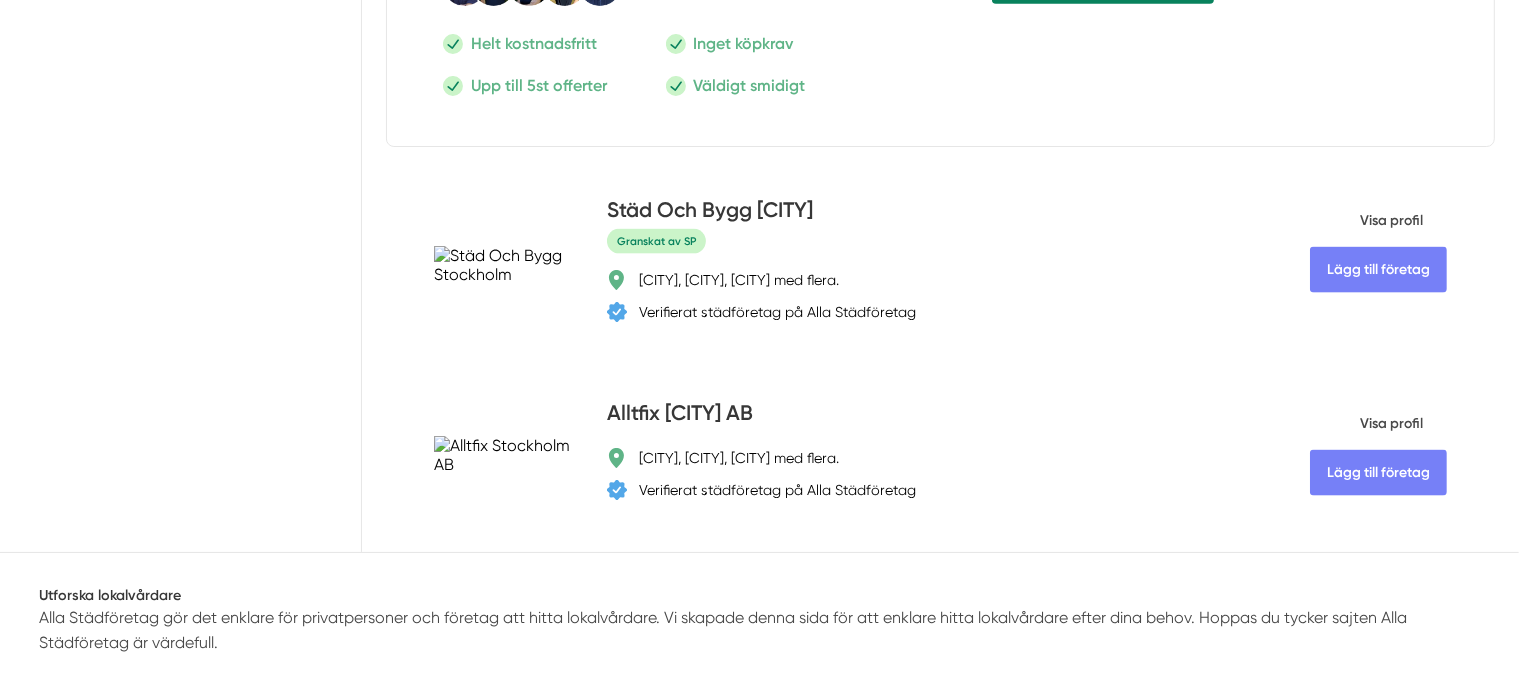 copy on "Städ Och Bygg [CITY]" 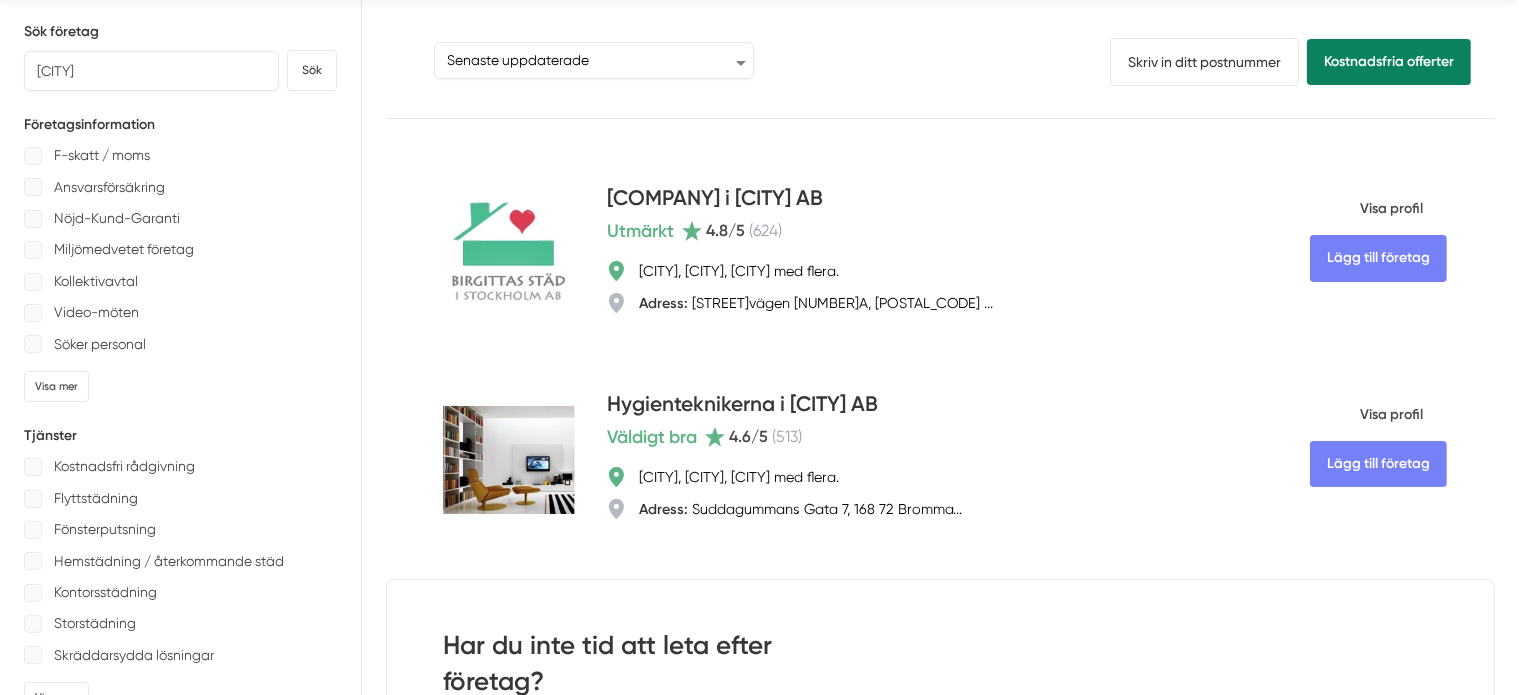scroll, scrollTop: 0, scrollLeft: 0, axis: both 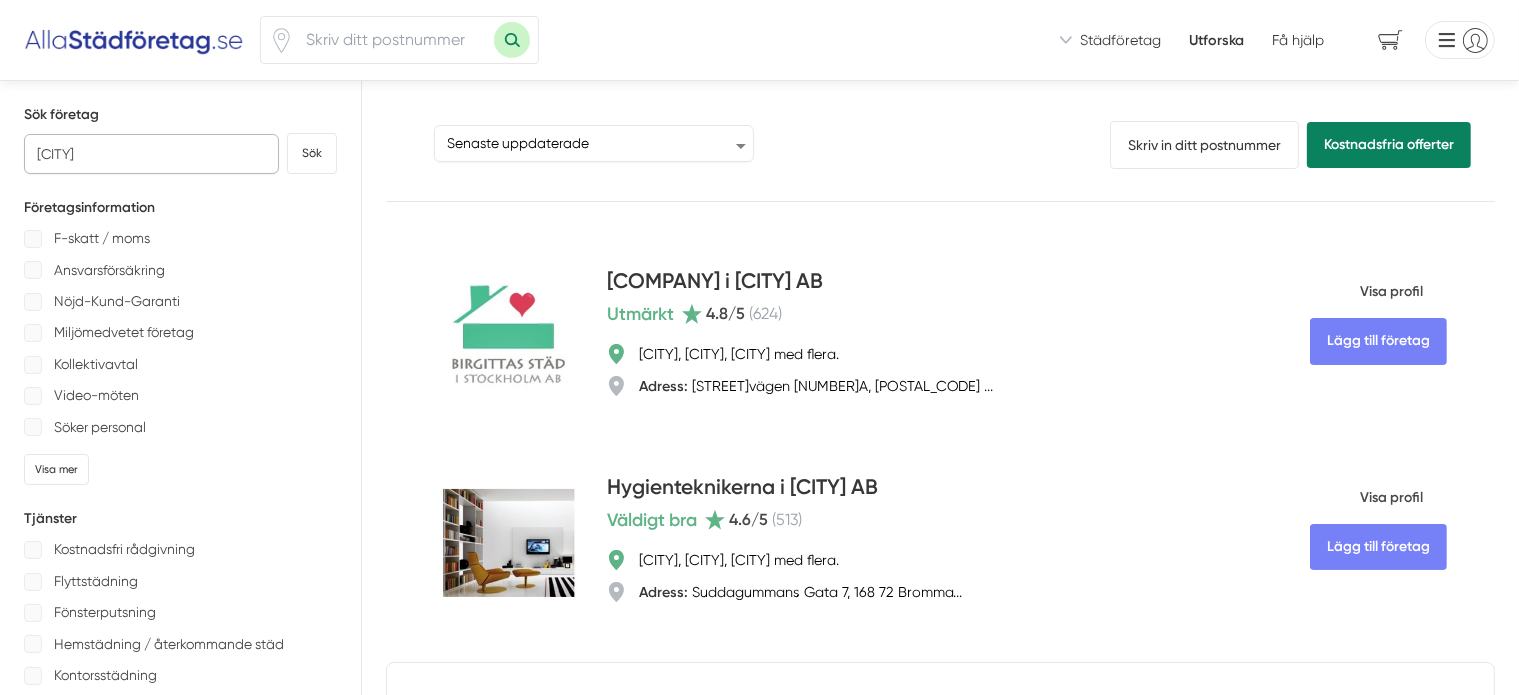 click on "[CITY]" at bounding box center (151, 154) 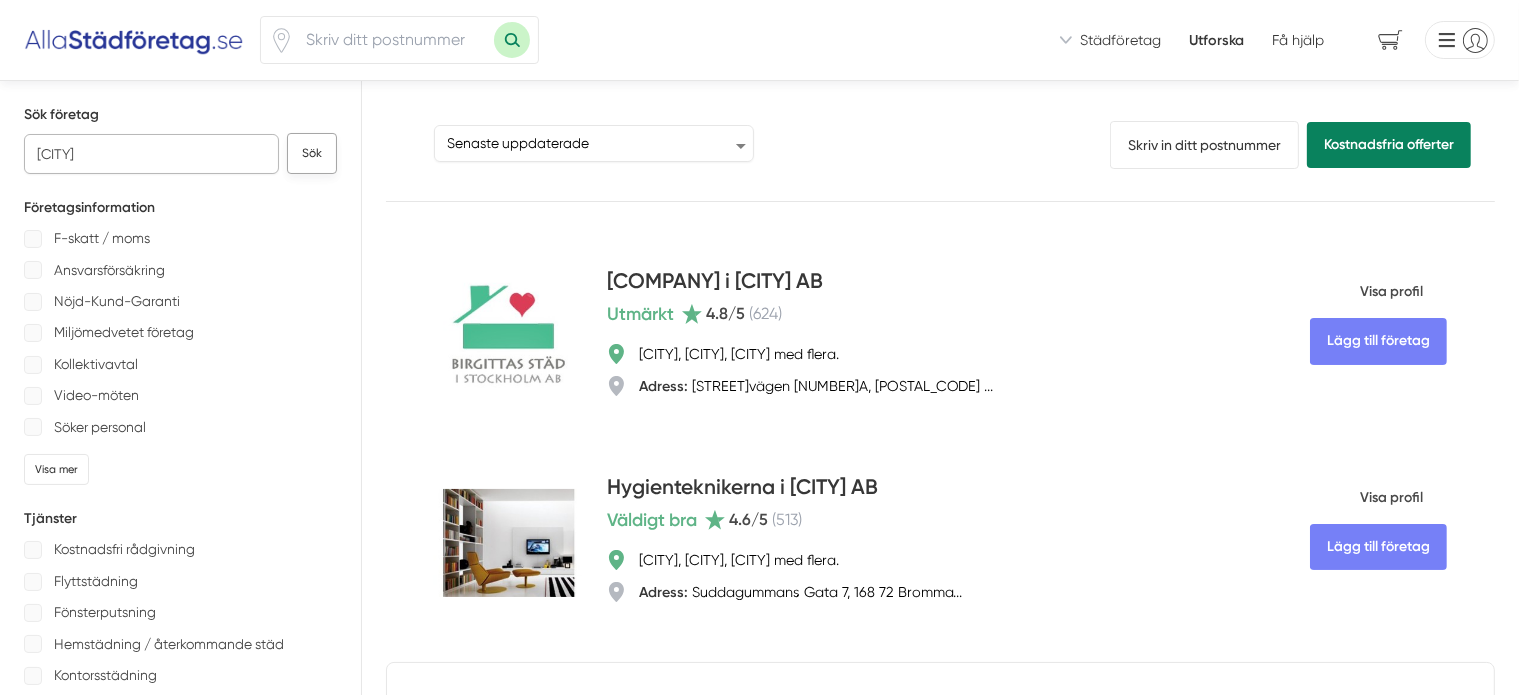 type on "[CITY]" 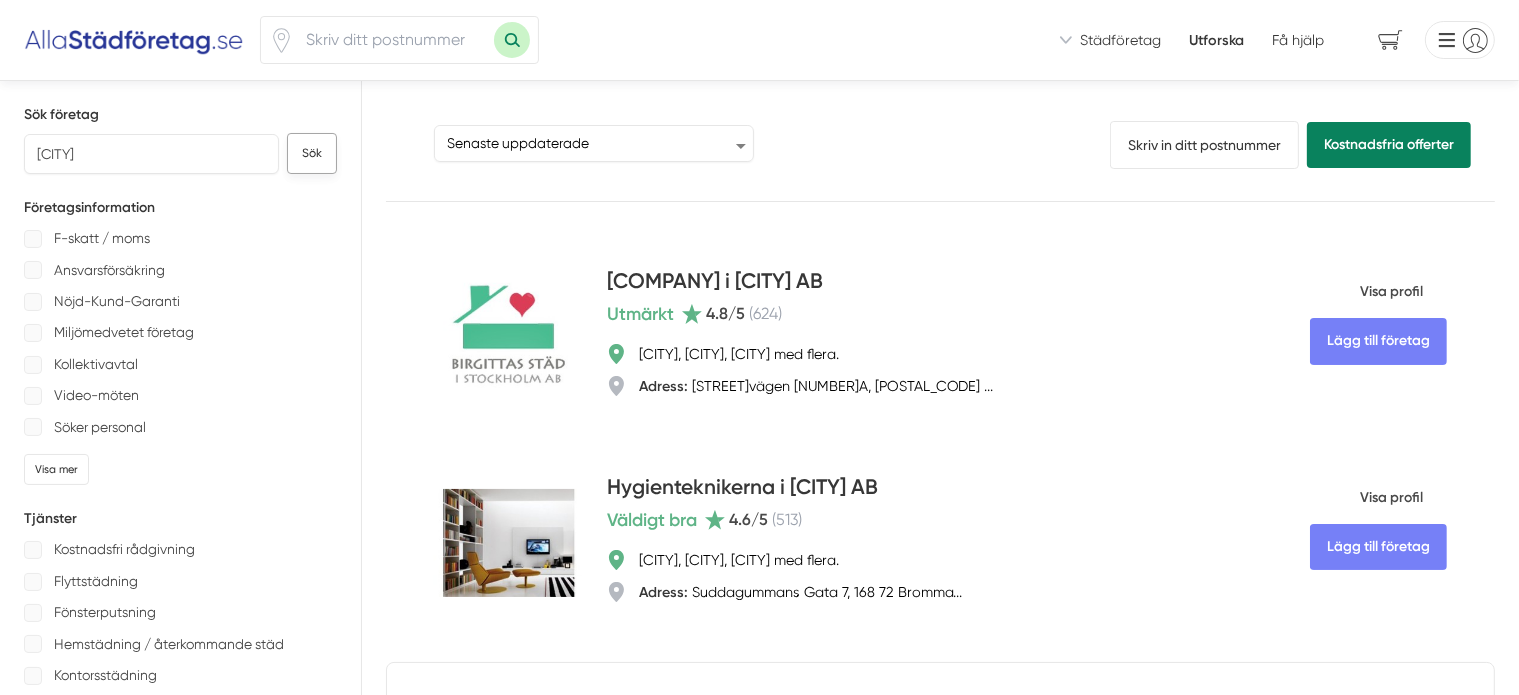 click on "Sök" at bounding box center [312, 153] 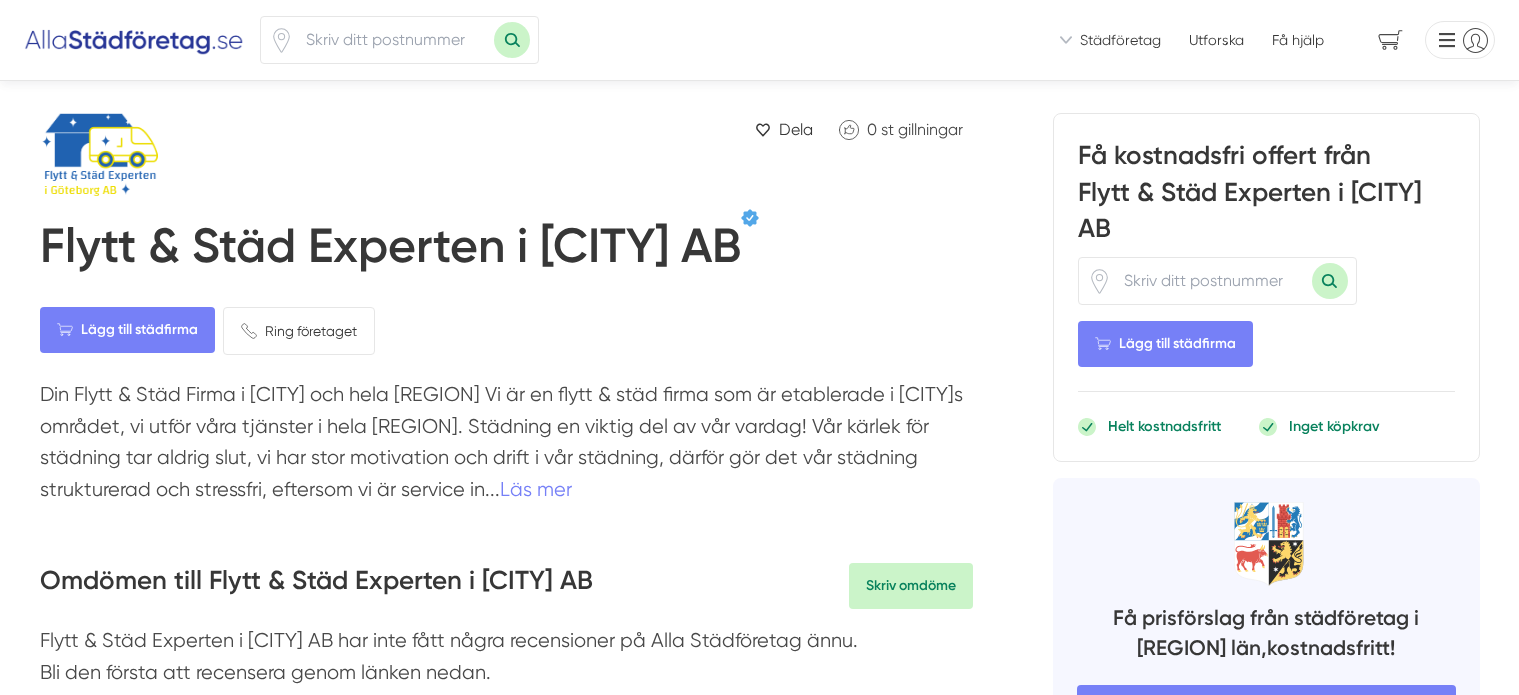 scroll, scrollTop: 0, scrollLeft: 0, axis: both 